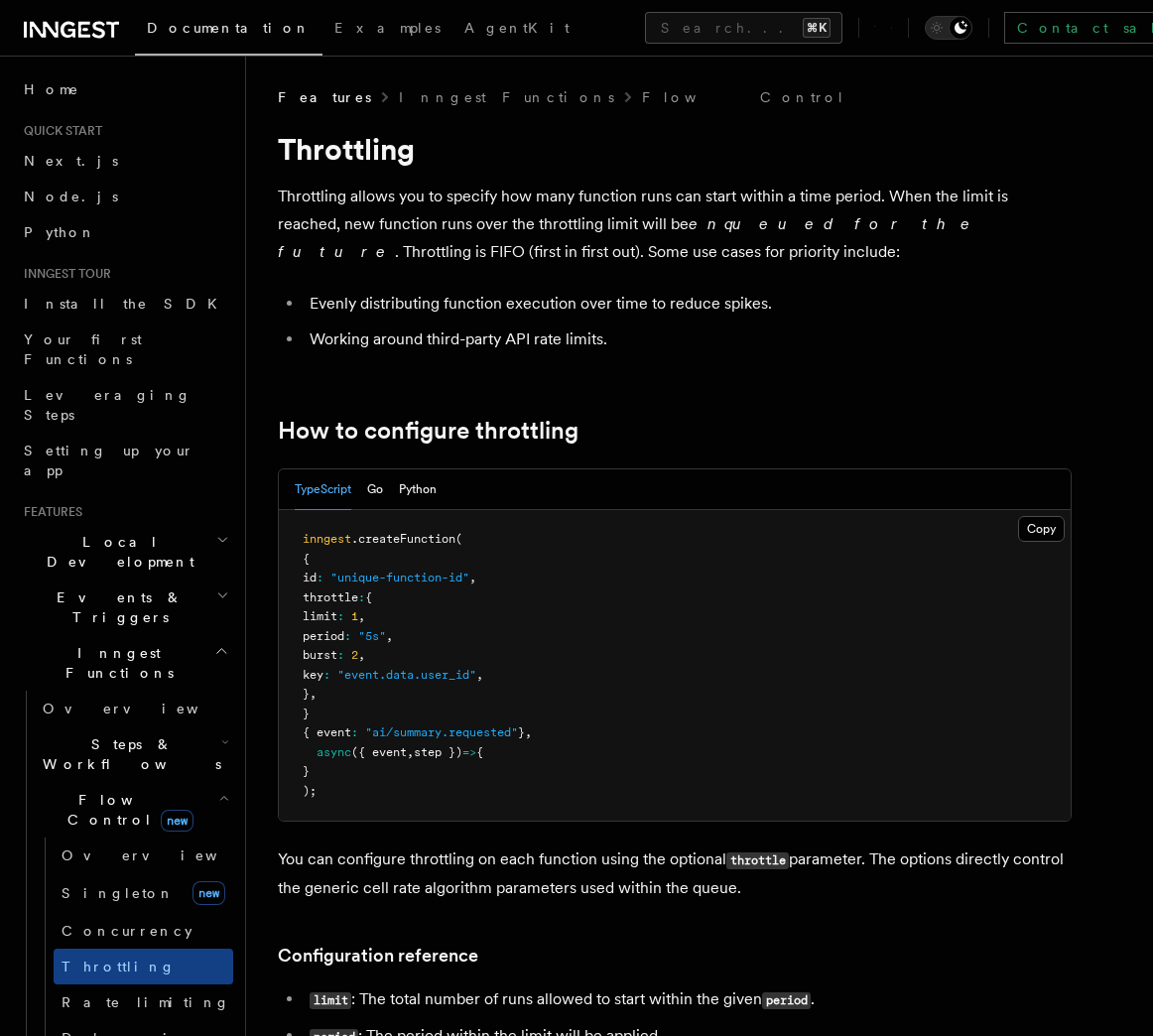 scroll, scrollTop: 0, scrollLeft: 0, axis: both 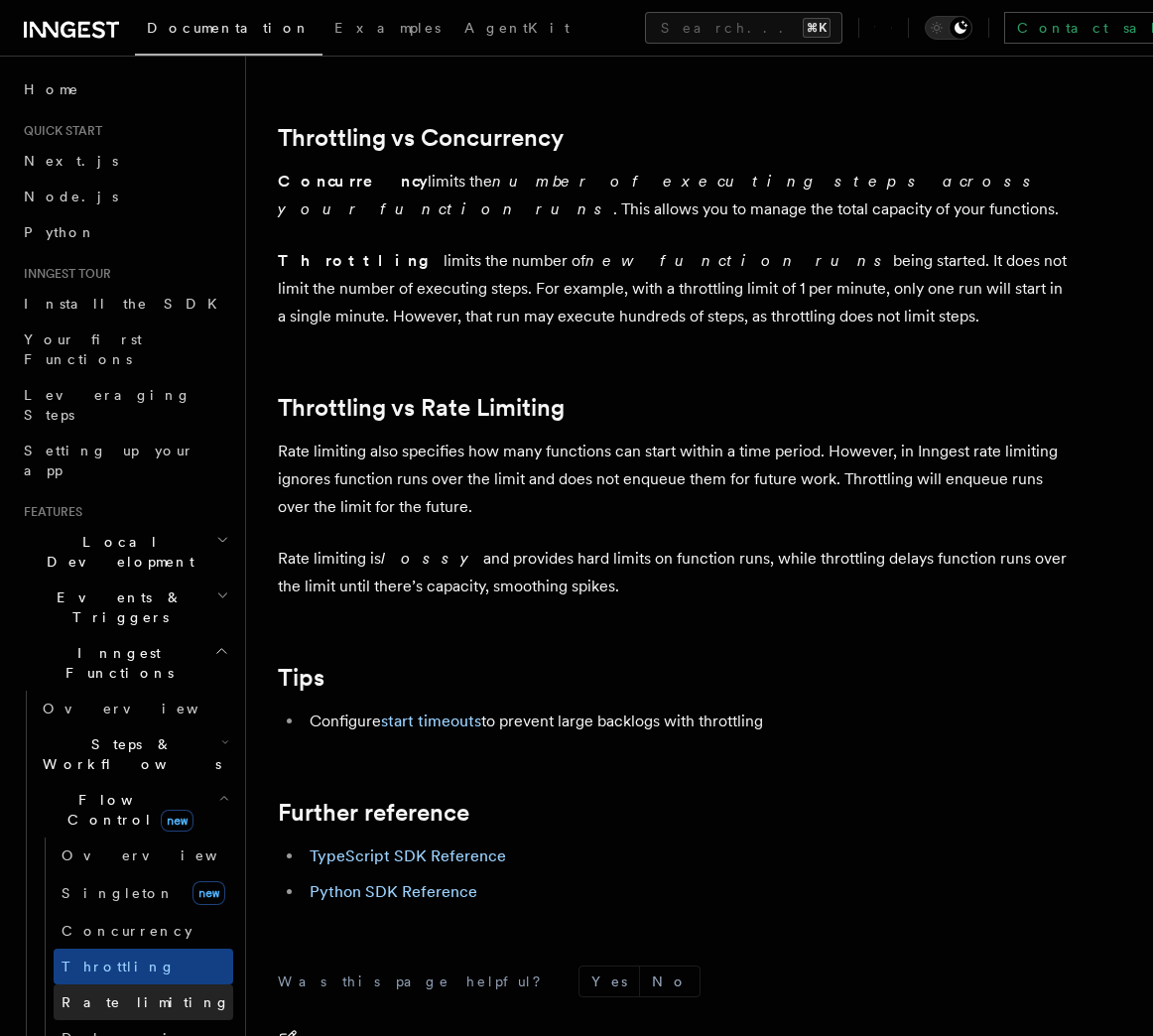 click on "Rate limiting" at bounding box center [143, 1002] 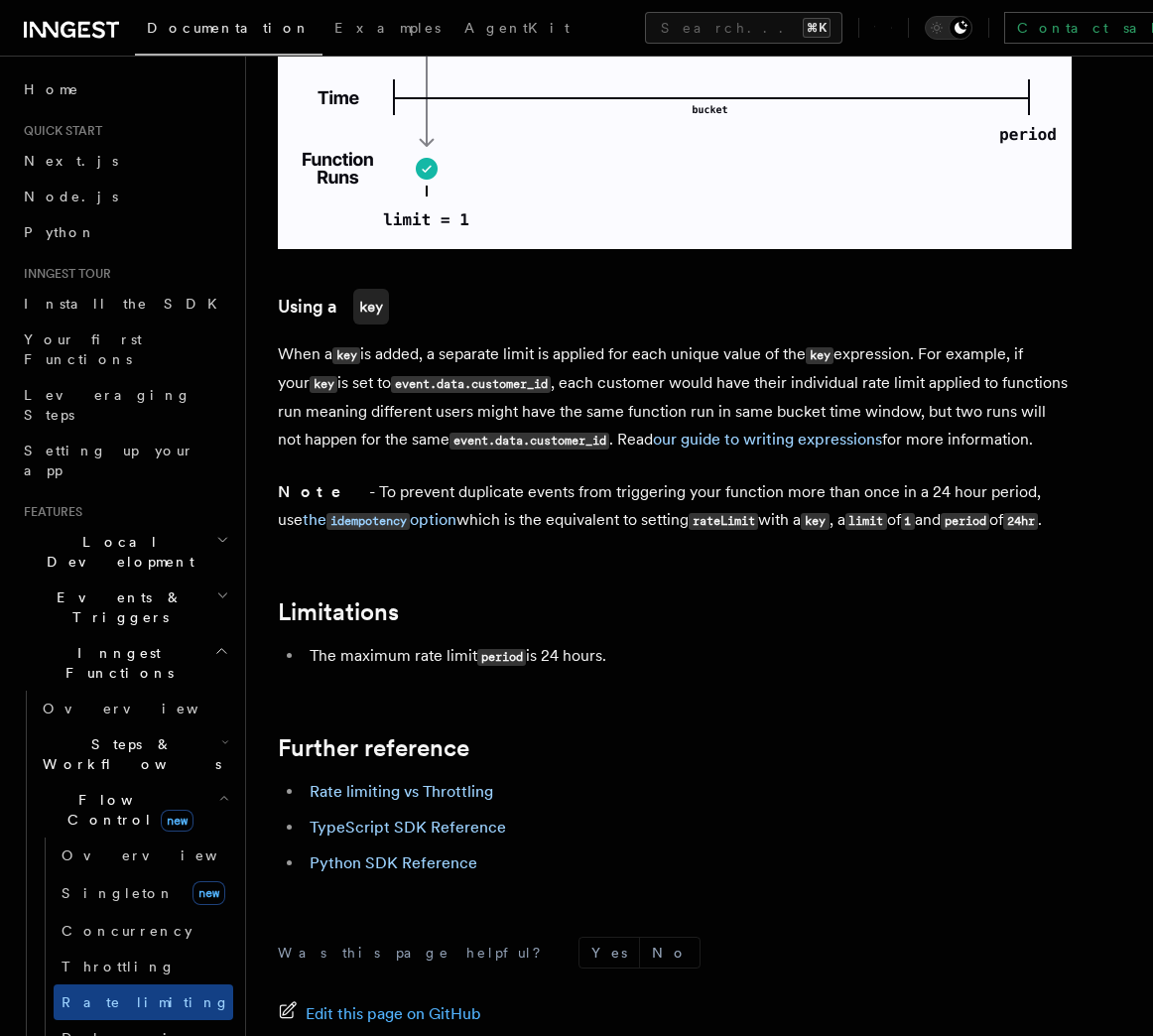scroll, scrollTop: 2823, scrollLeft: 0, axis: vertical 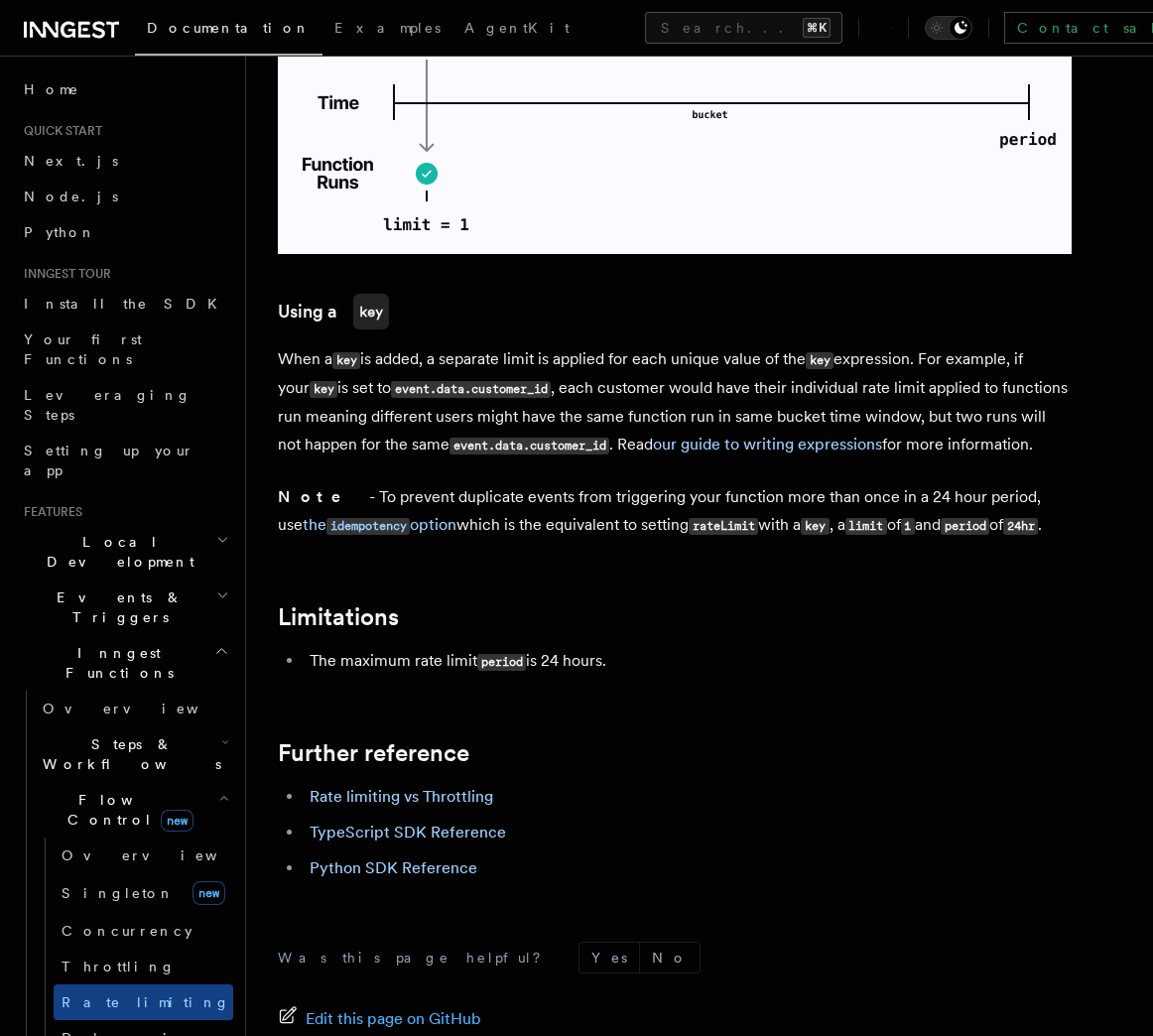 click on "period" at bounding box center (501, 662) 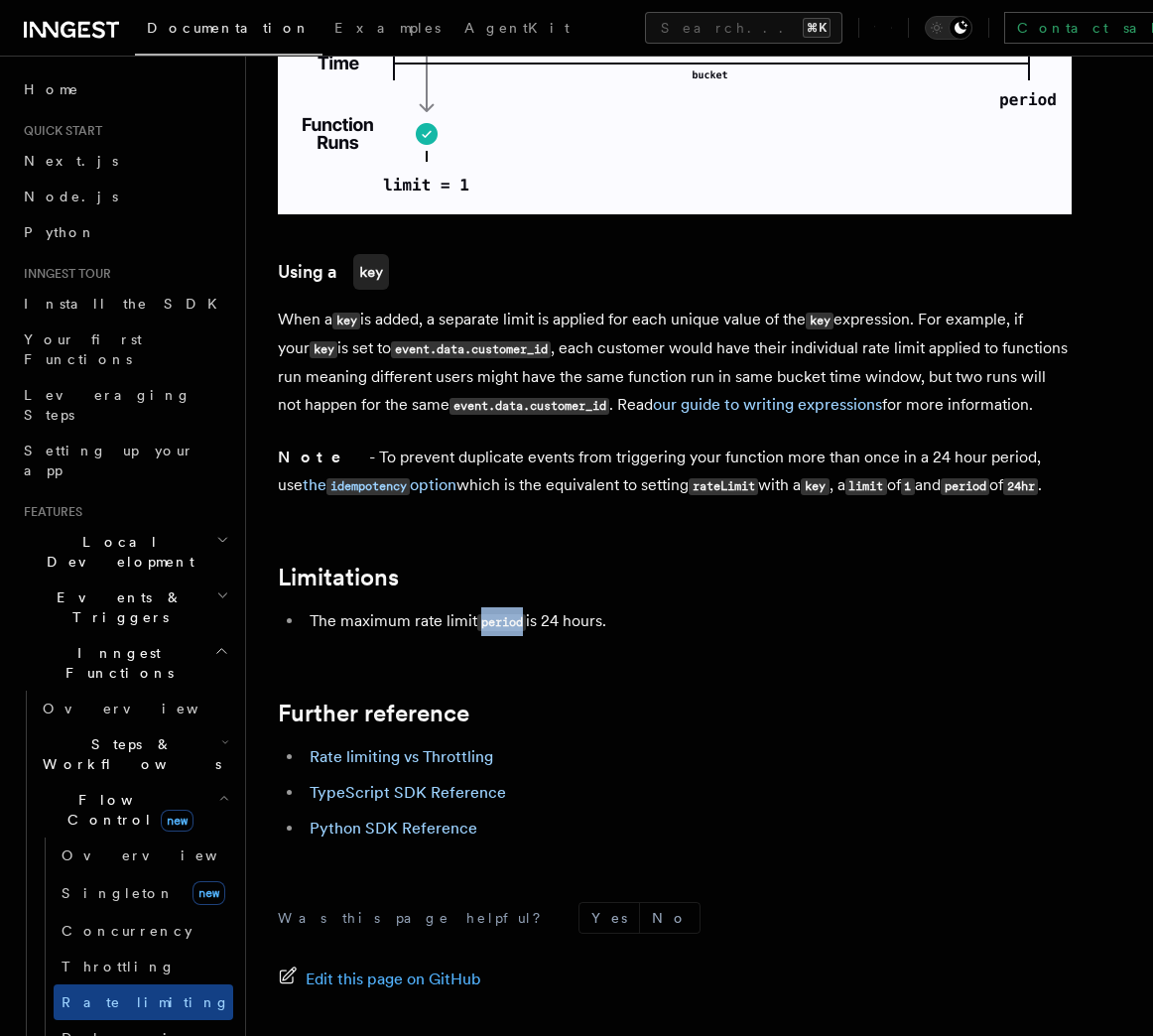 scroll, scrollTop: 2982, scrollLeft: 0, axis: vertical 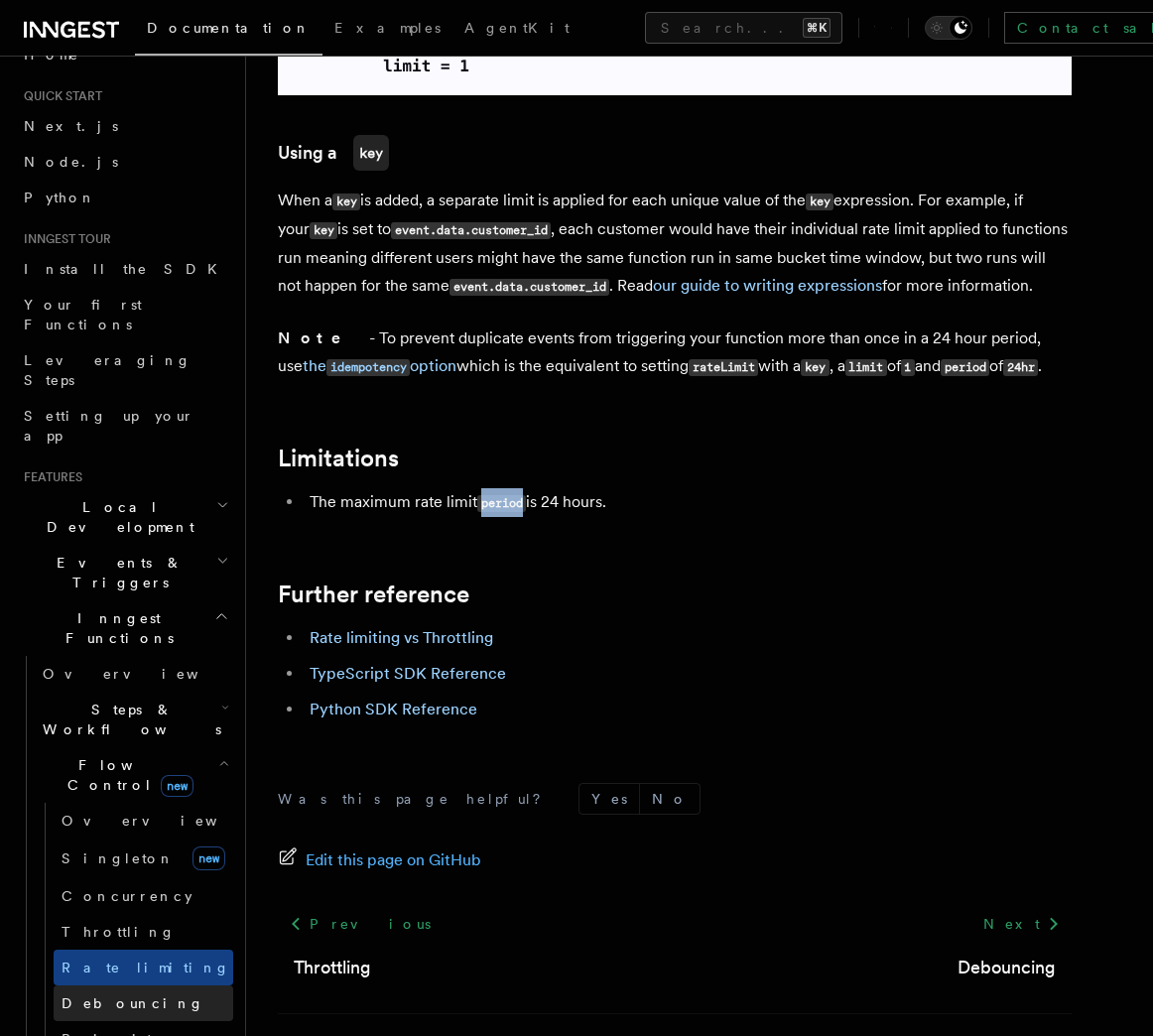 click on "Debouncing" at bounding box center (133, 1003) 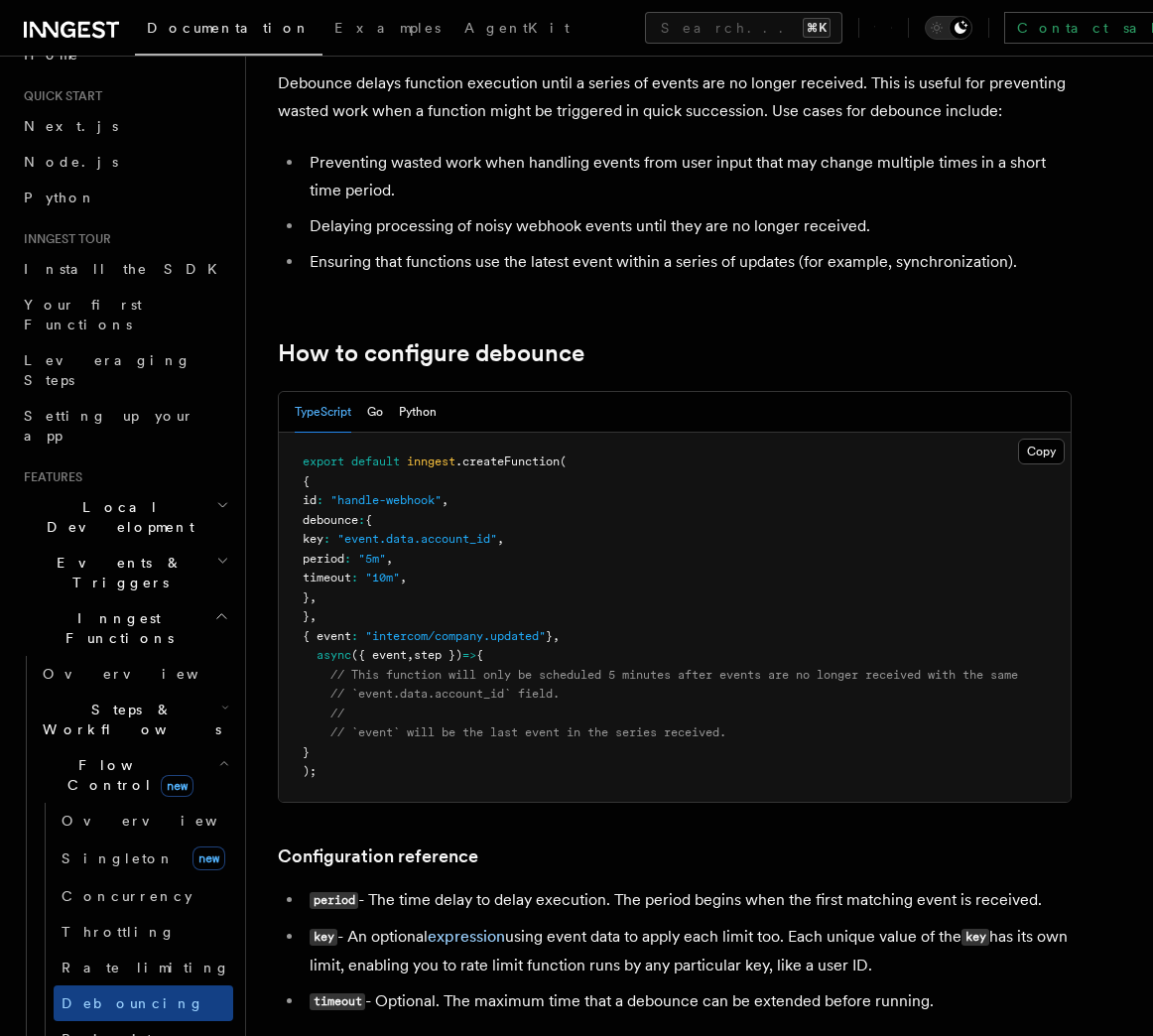 scroll, scrollTop: 118, scrollLeft: 0, axis: vertical 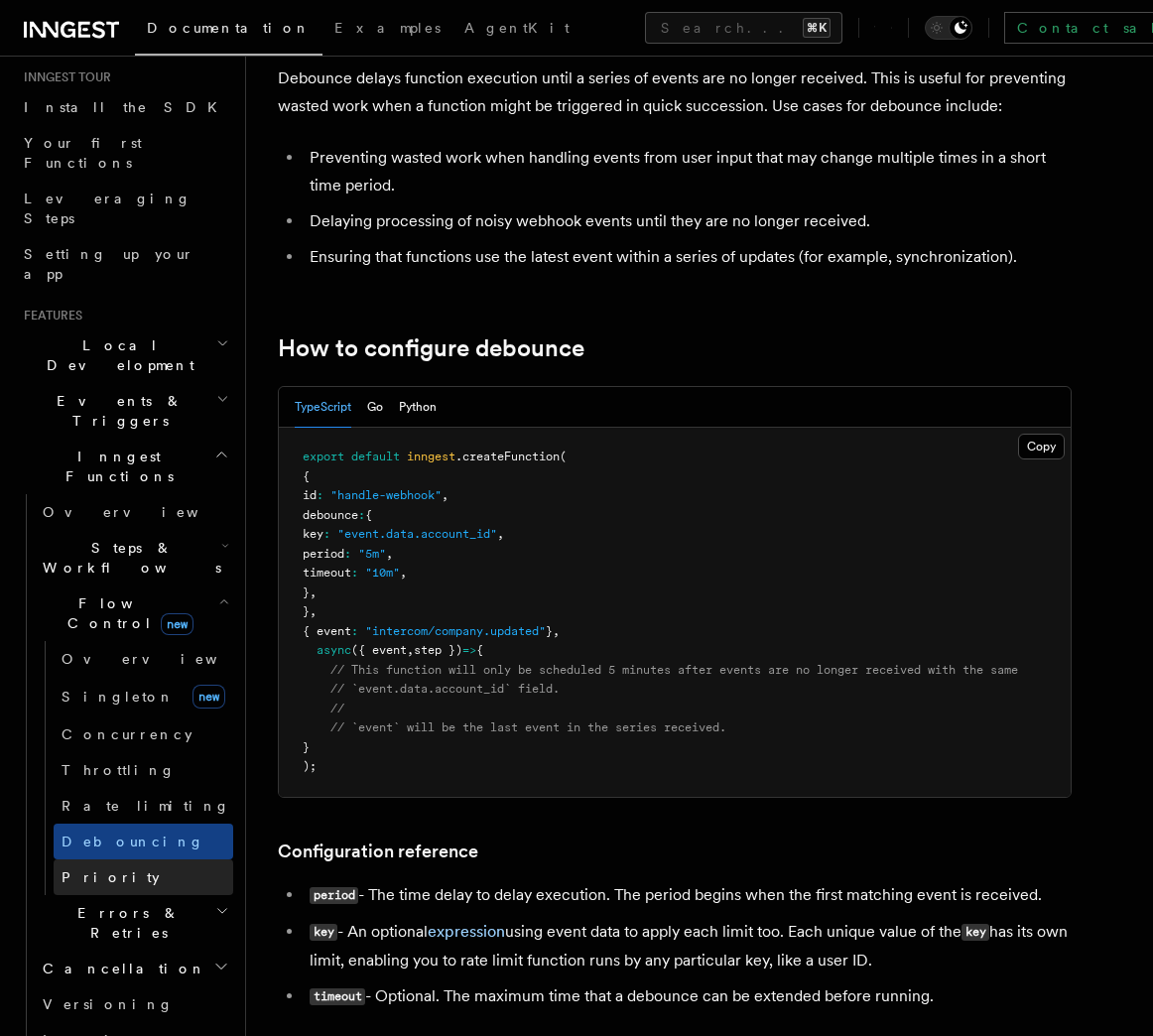 click on "Priority" at bounding box center (143, 877) 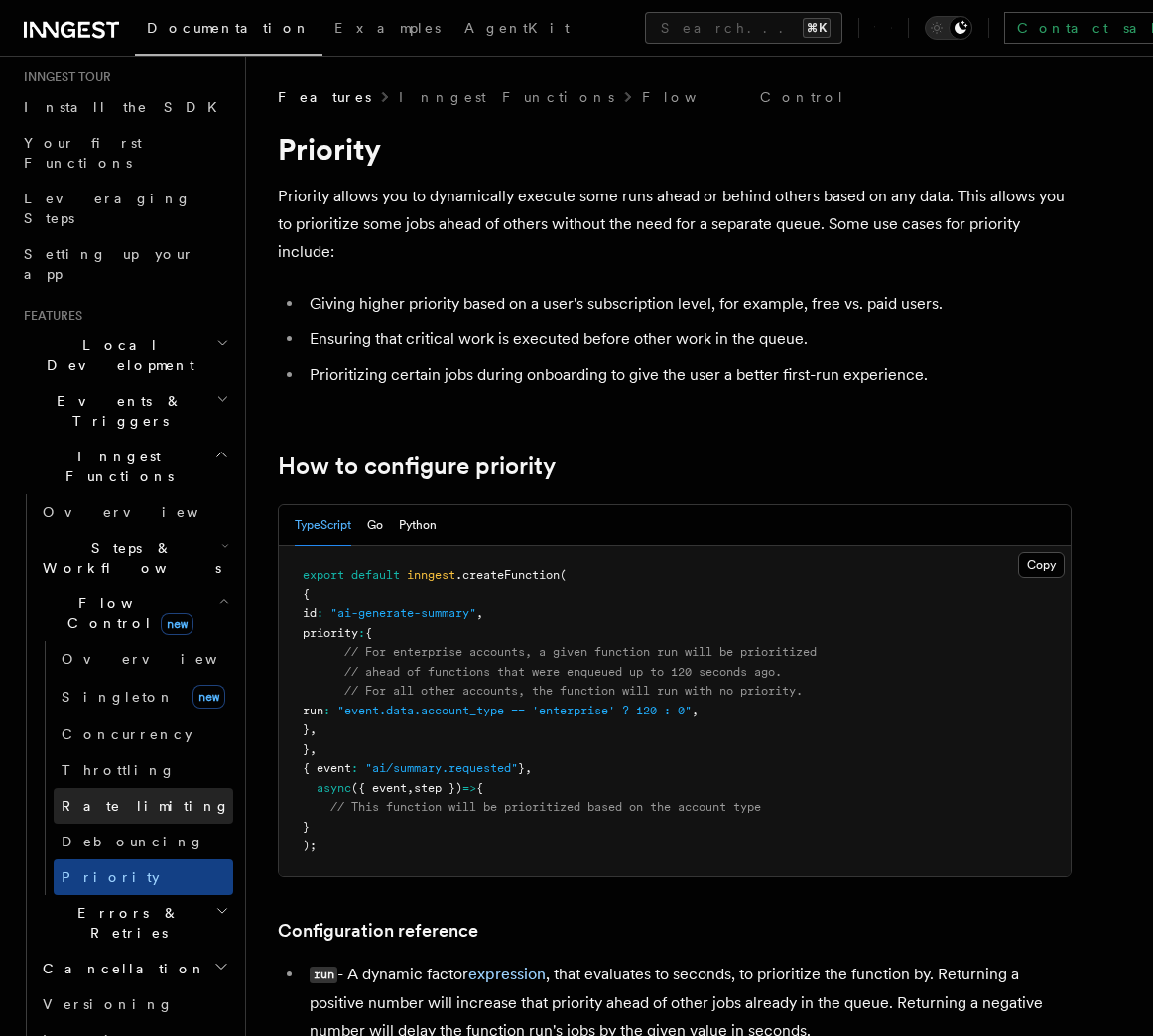 click on "Rate limiting" at bounding box center (143, 806) 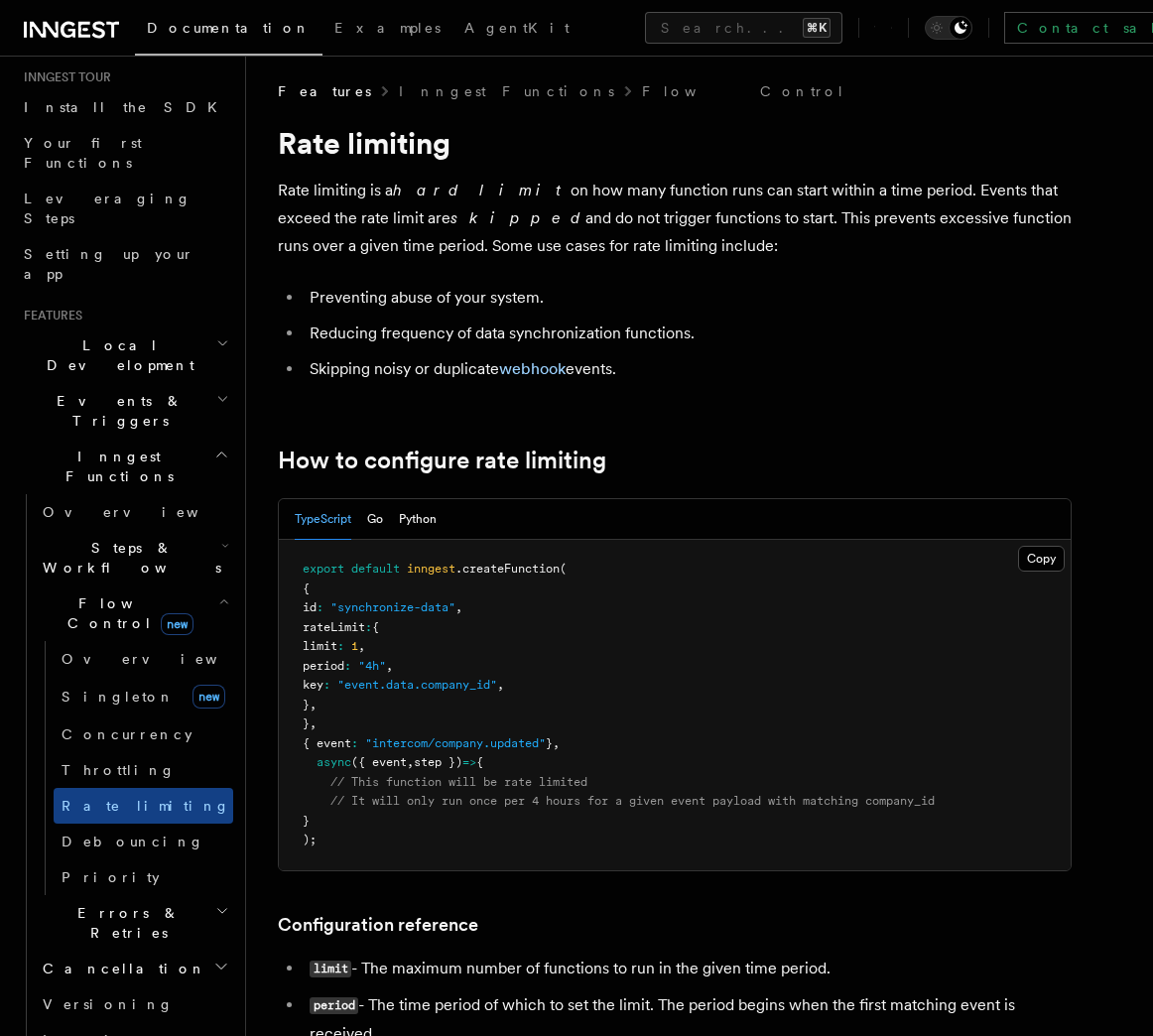 scroll, scrollTop: 0, scrollLeft: 0, axis: both 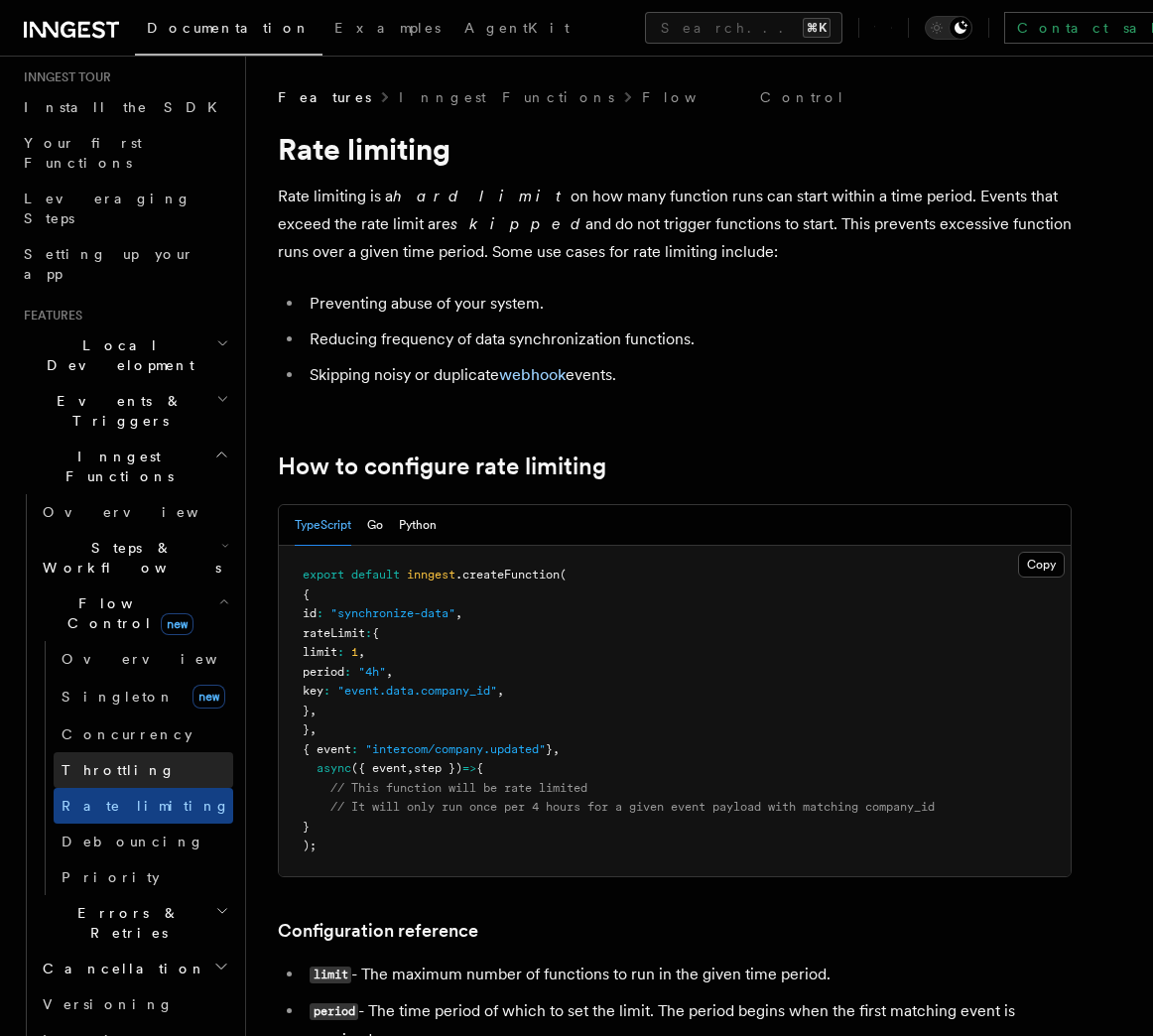 click on "Throttling" at bounding box center [118, 770] 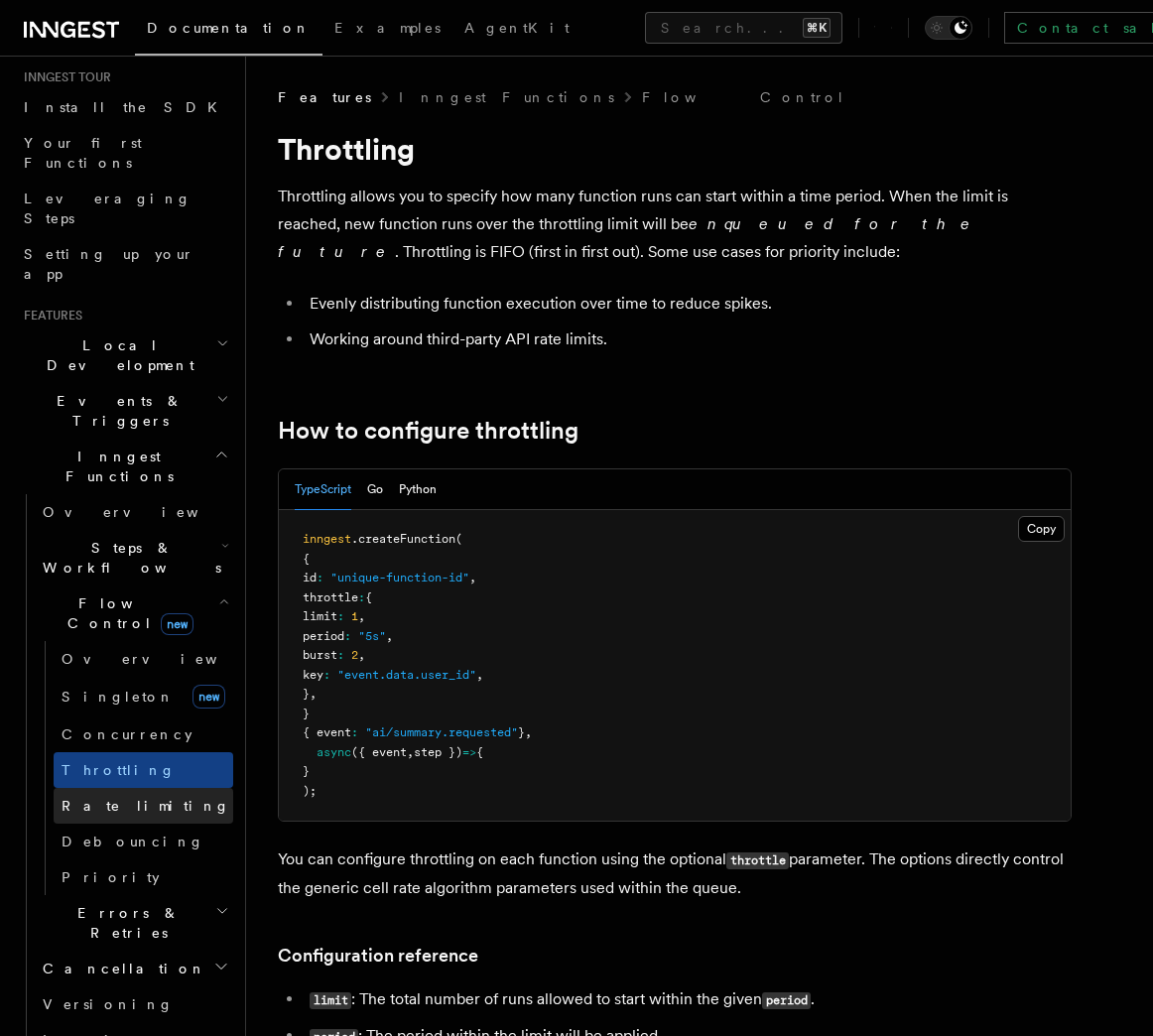 click on "Rate limiting" at bounding box center [146, 806] 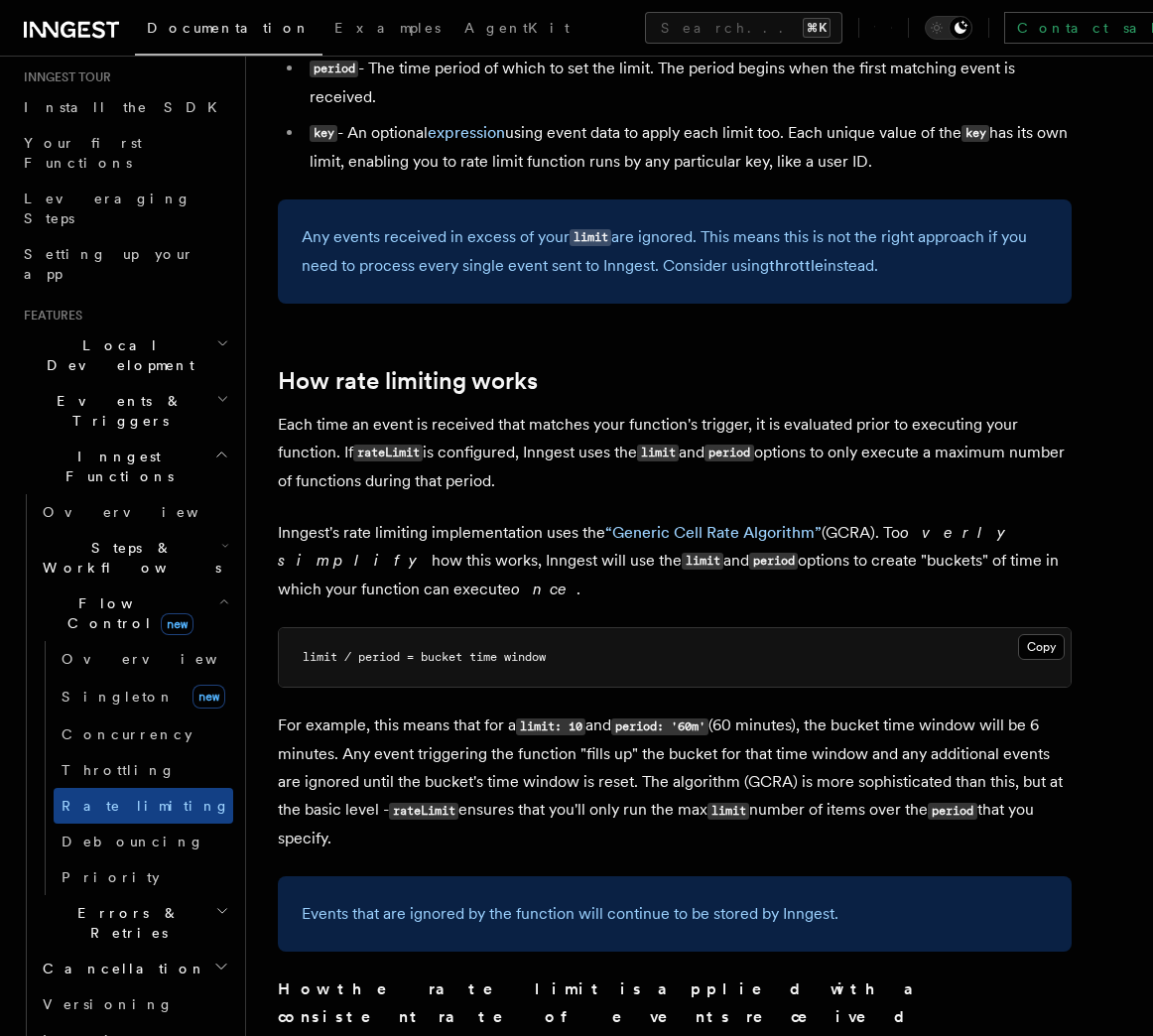 scroll, scrollTop: 1008, scrollLeft: 0, axis: vertical 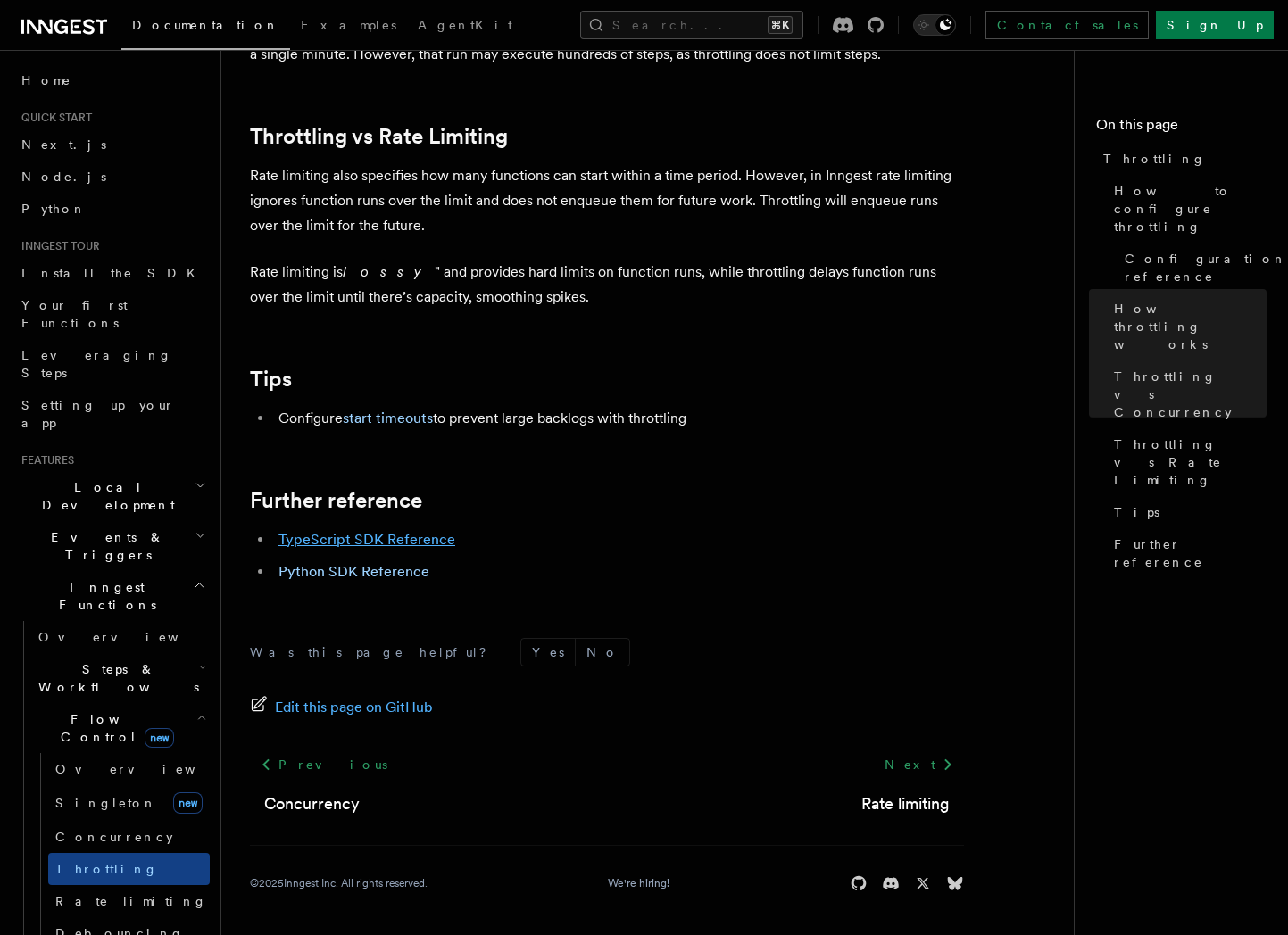 click on "TypeScript SDK Reference" at bounding box center [367, 539] 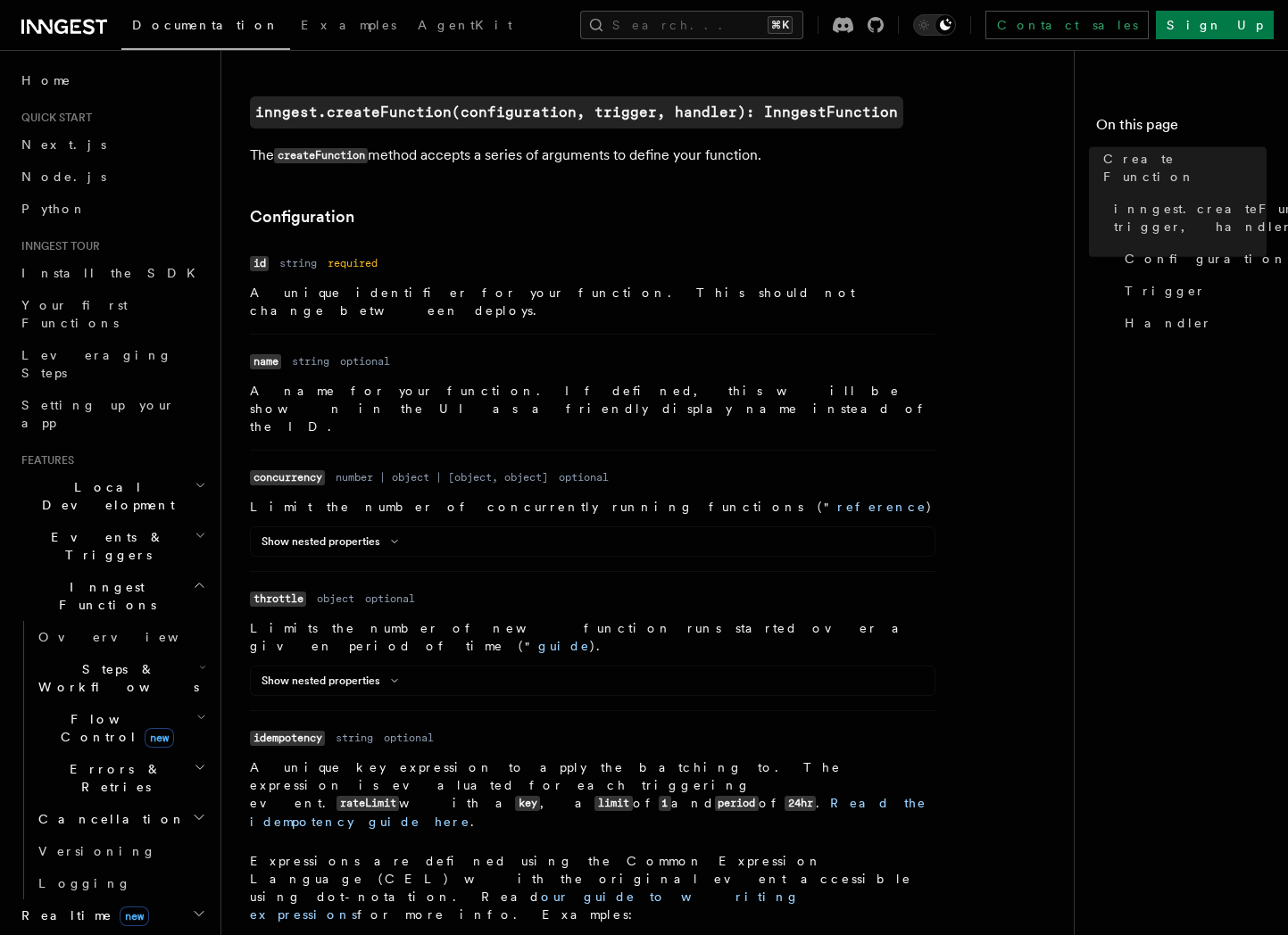 scroll, scrollTop: 541, scrollLeft: 0, axis: vertical 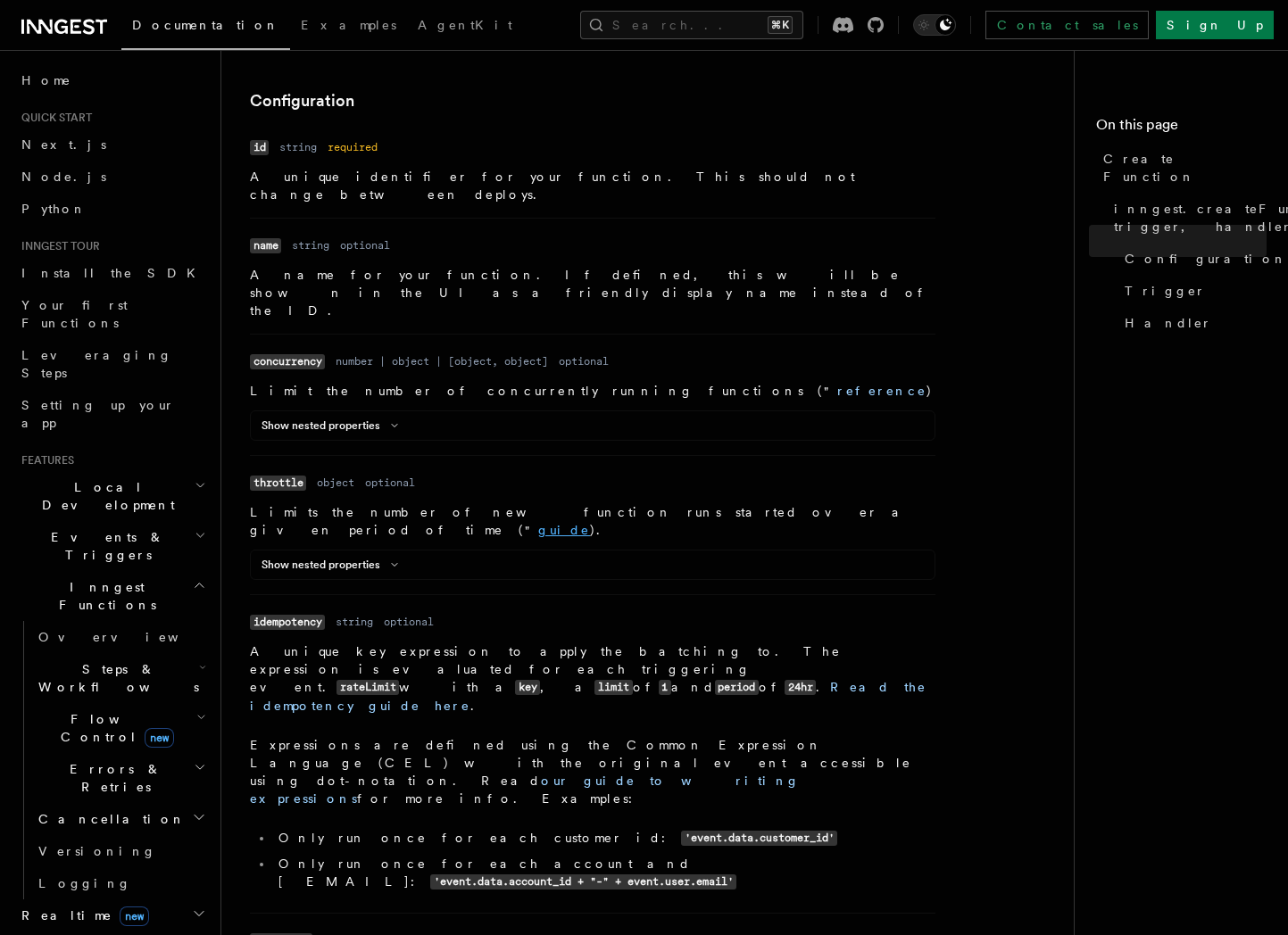 click on "guide" at bounding box center (564, 530) 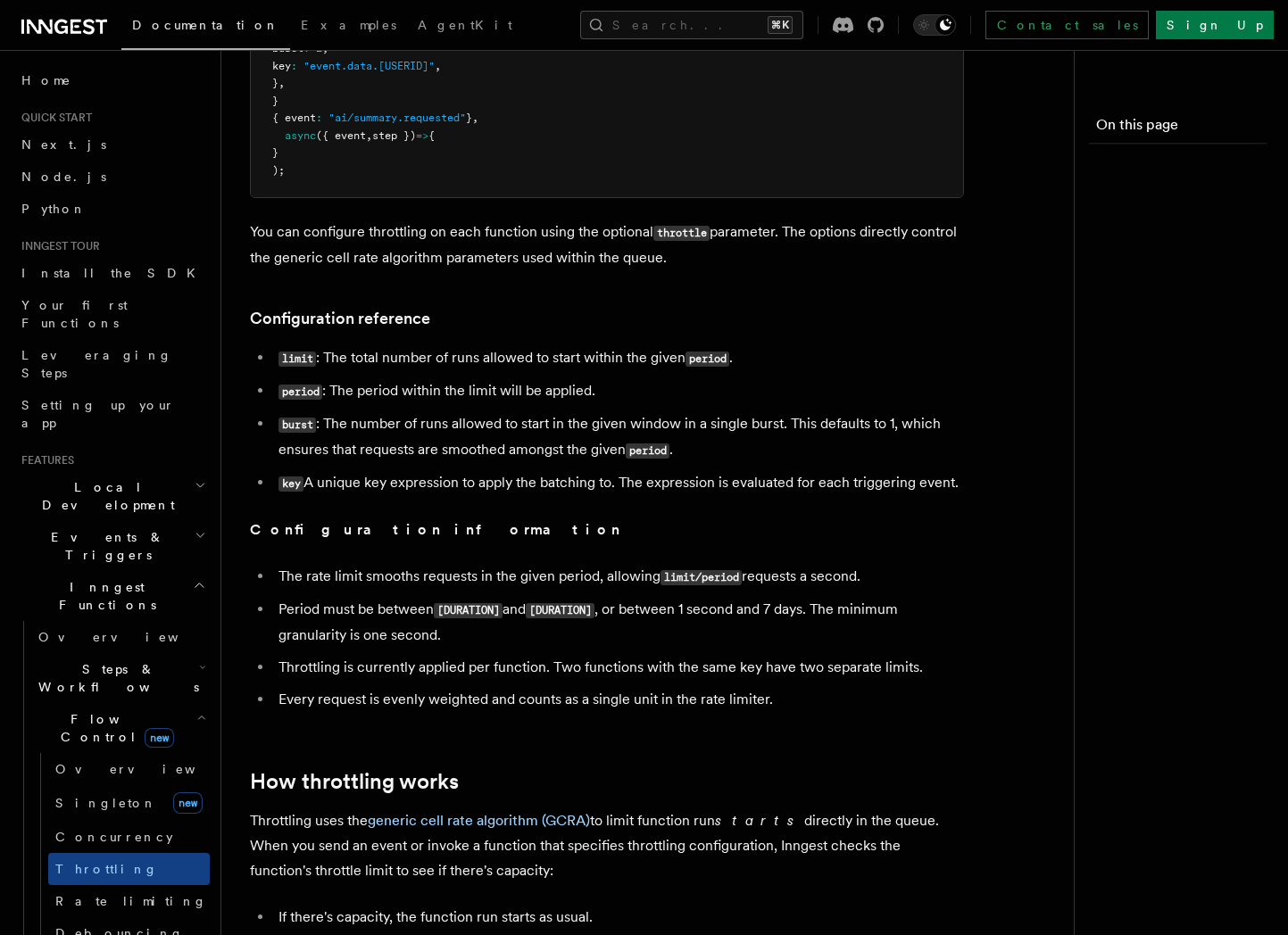 scroll, scrollTop: 0, scrollLeft: 0, axis: both 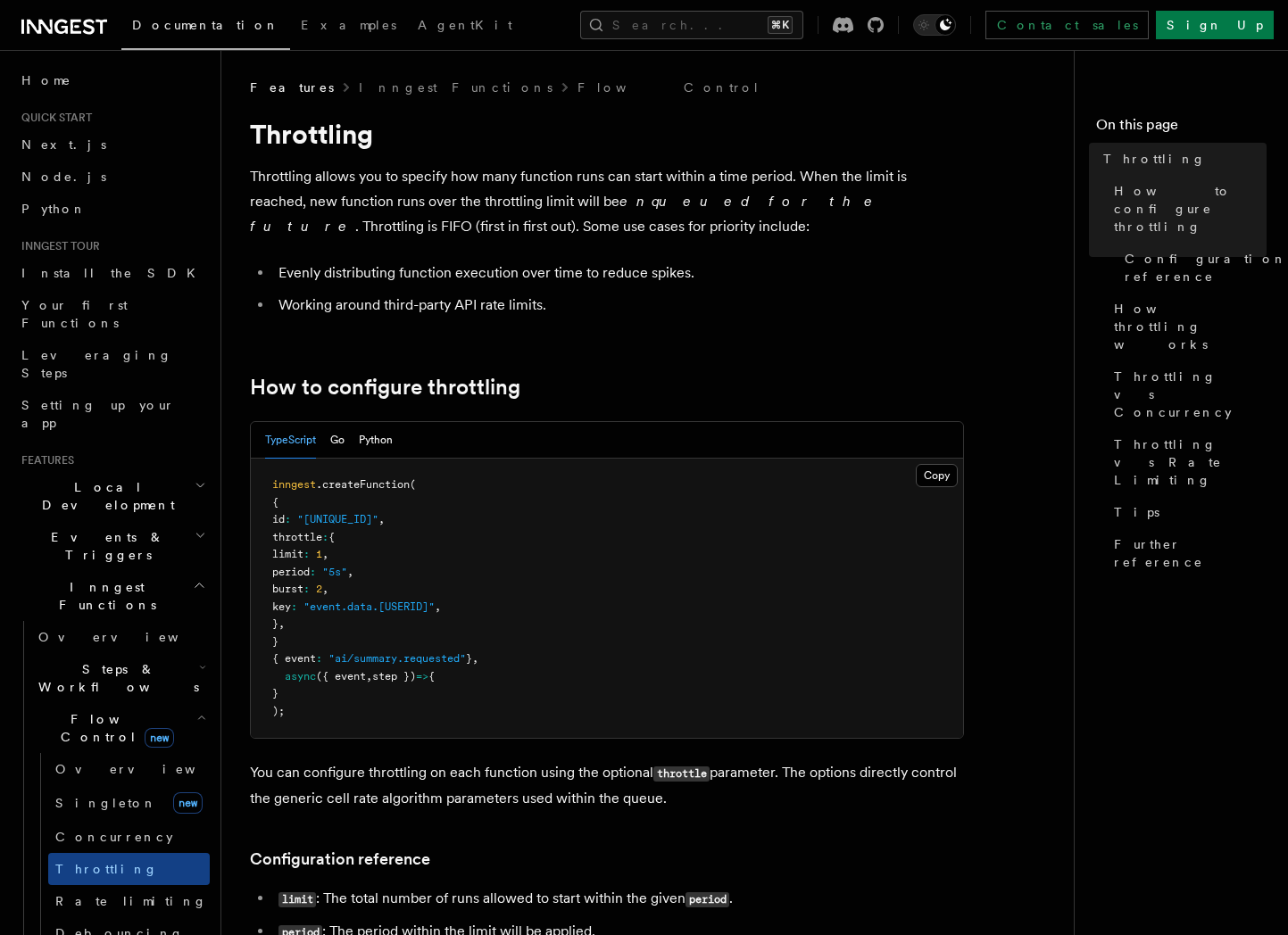 click on "period" at bounding box center (291, 572) 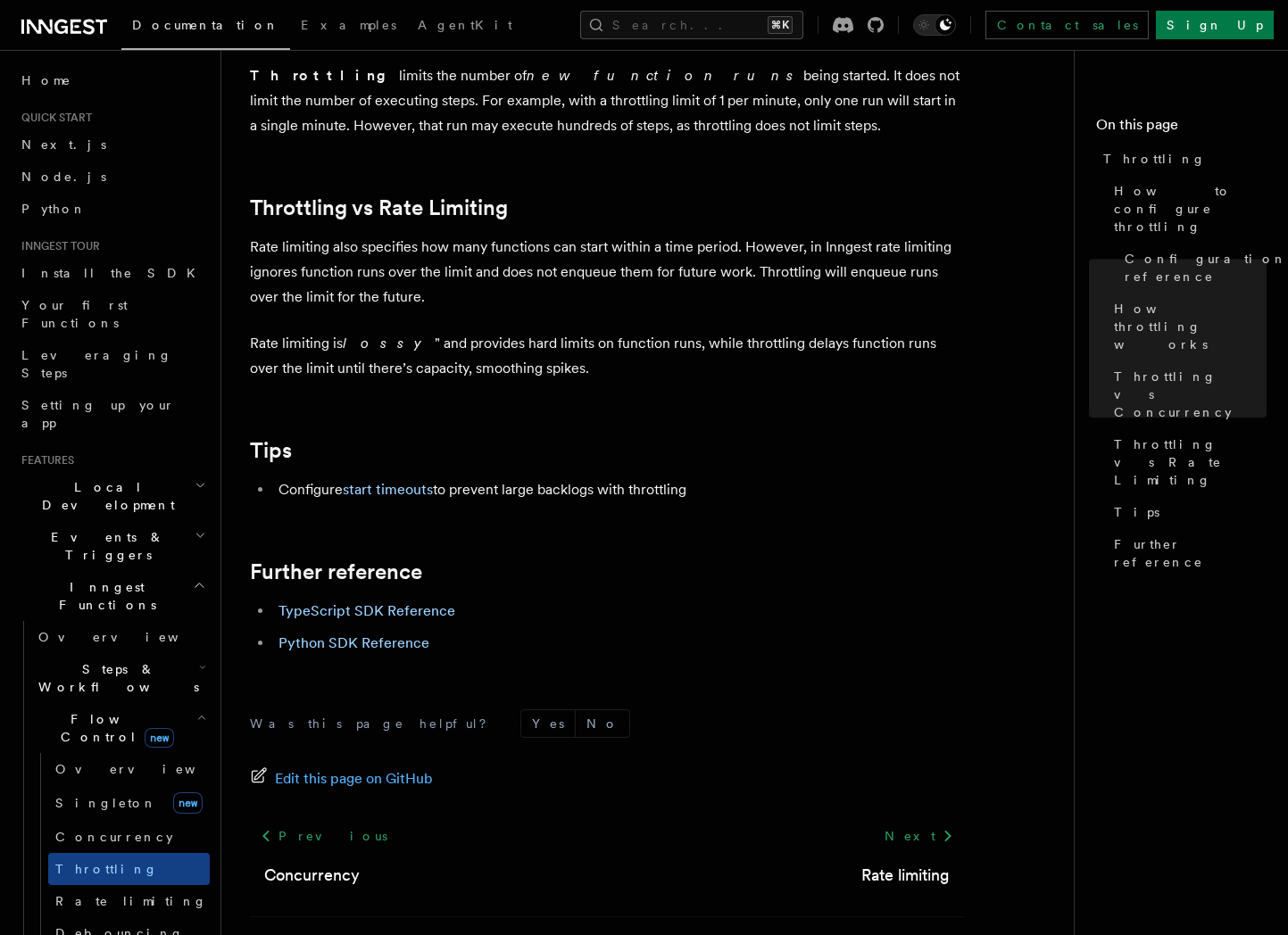 scroll, scrollTop: 1874, scrollLeft: 0, axis: vertical 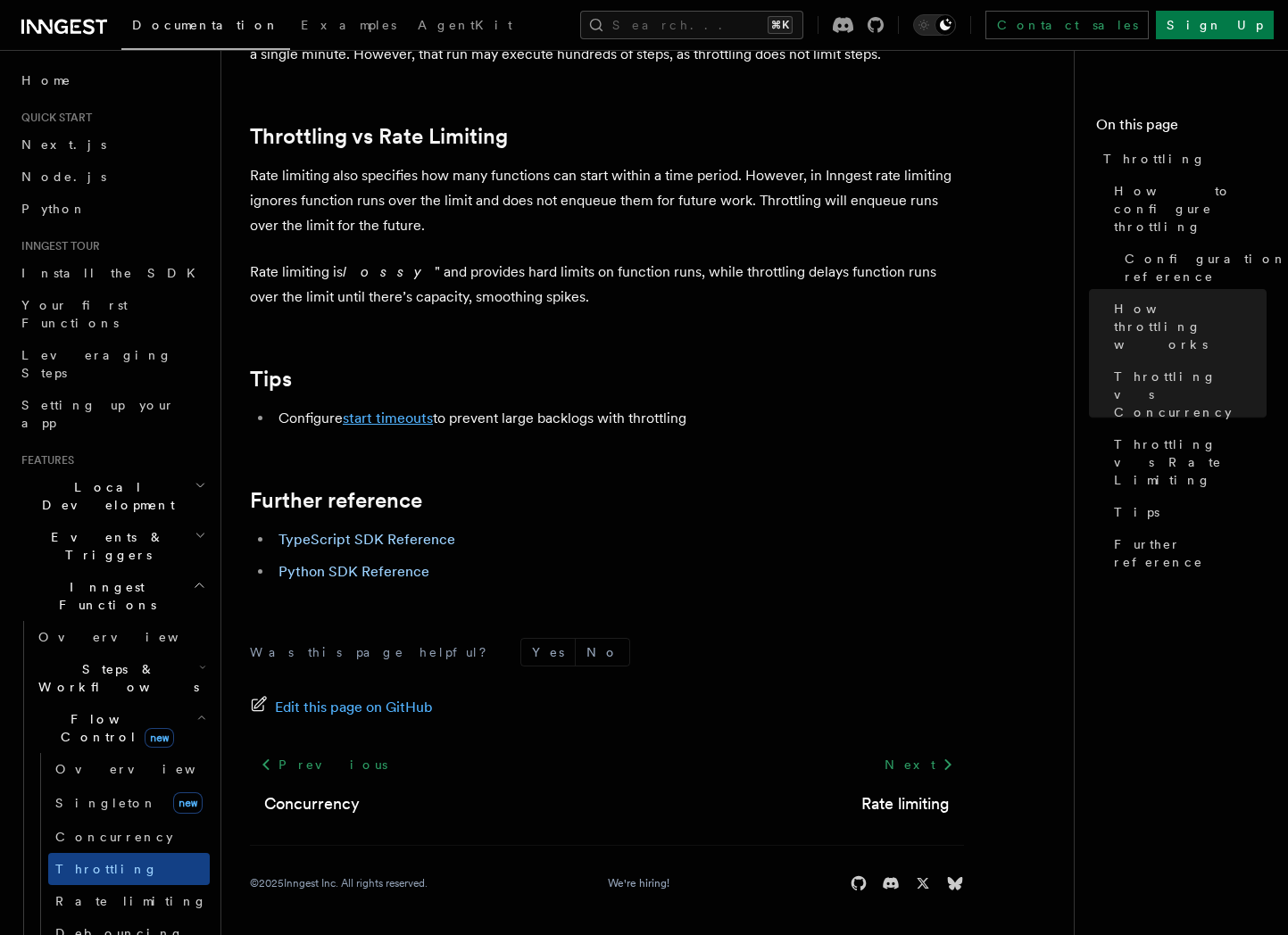 click on "start timeouts" at bounding box center [387, 418] 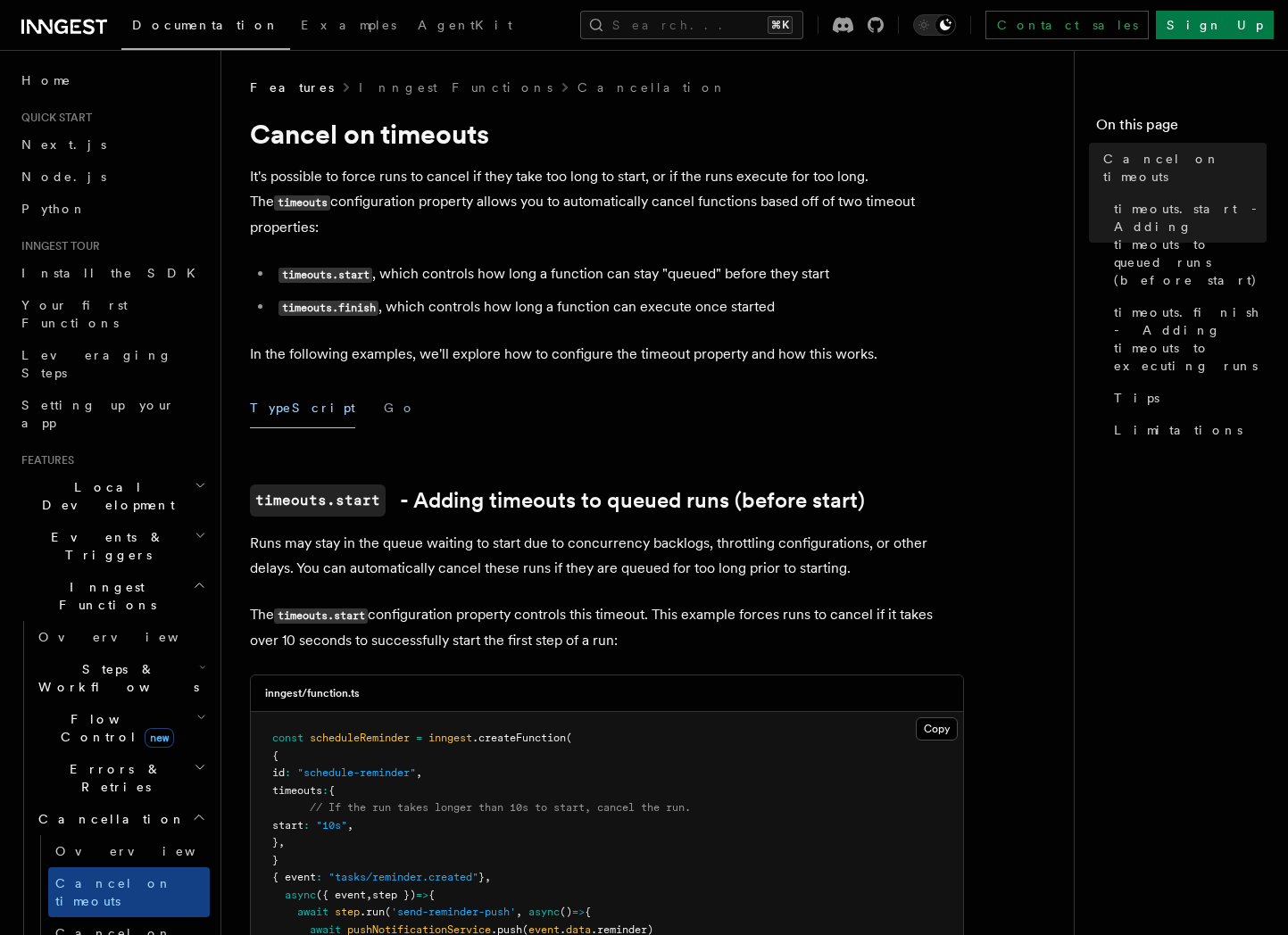 click on "Features Inngest Functions Cancellation Cancel on timeouts
It's possible to force runs to cancel if they take too long to start, or if the runs execute for too long.  The  timeouts  configuration property allows you to automatically cancel functions based off of two timeout properties:
timeouts.start , which controls how long a function can stay "queued" before they start
timeouts.finish , which controls how long a function can execute once started
In the following examples, we'll explore how to configure the timeout property and how this works.
TypeScript Go timeouts.start  - Adding timeouts to queued runs (before start) Runs may stay in the queue waiting to start due to concurrency backlogs, throttling configurations, or other delays. You can automatically cancel these runs if they are queued for too long prior to starting. The  timeouts.start inngest/function.ts Copy Copied const   scheduleReminder   =   inngest .createFunction (
{
id :   "schedule-reminder" ,
timeouts :  {" at bounding box center (654, 1287) 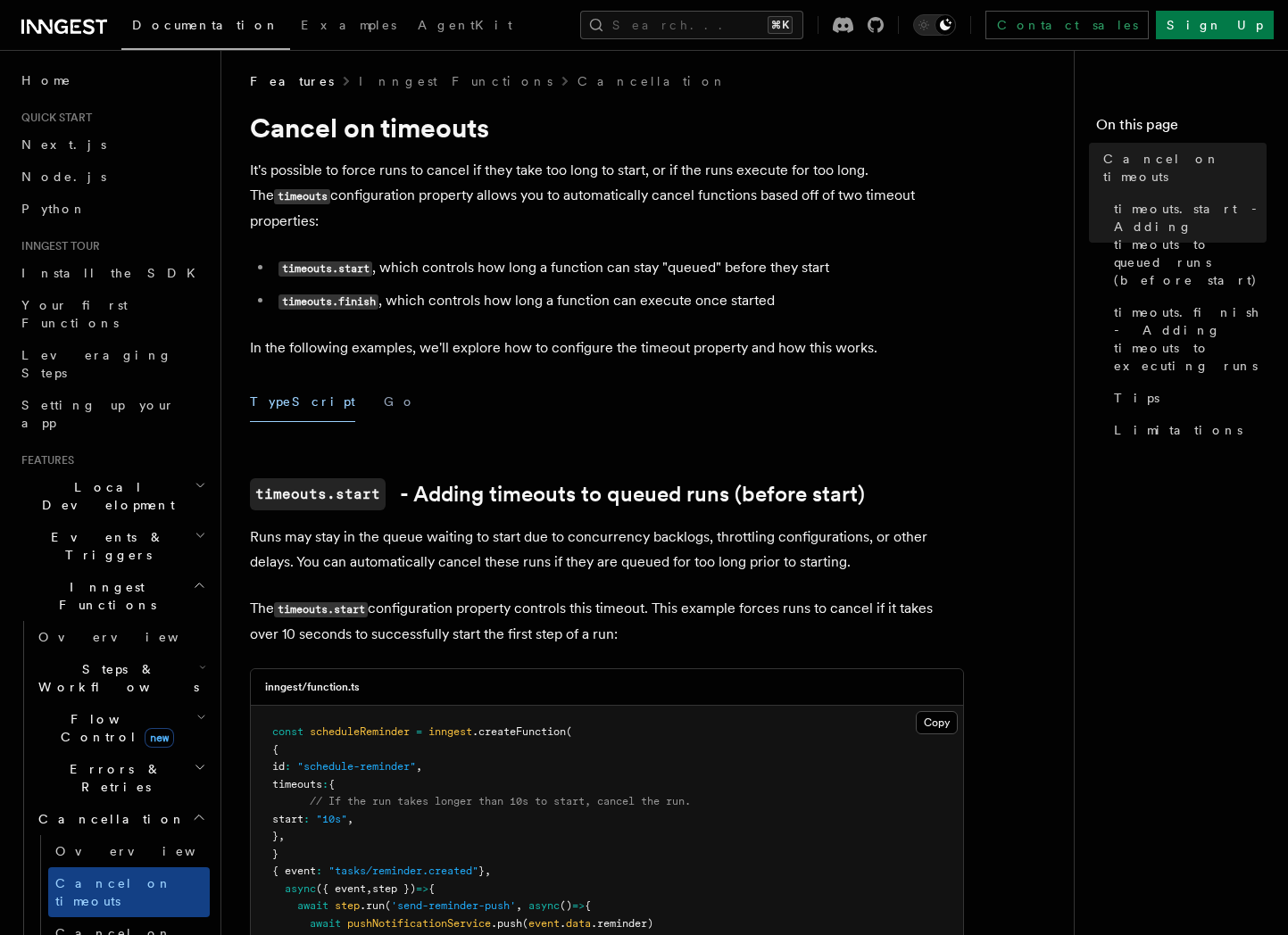 scroll, scrollTop: 0, scrollLeft: 0, axis: both 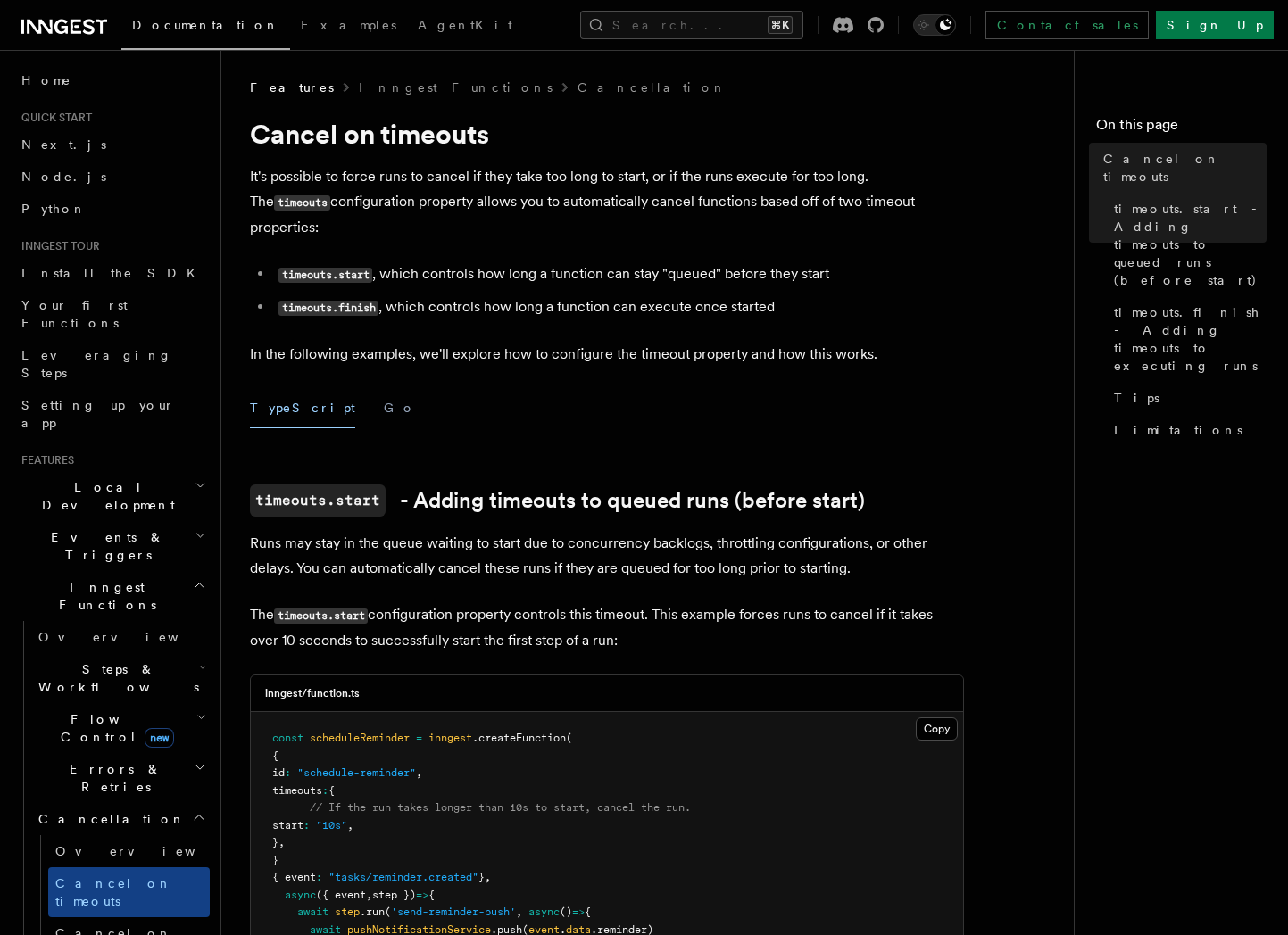 click on "Cancellation" at bounding box center (108, 819) 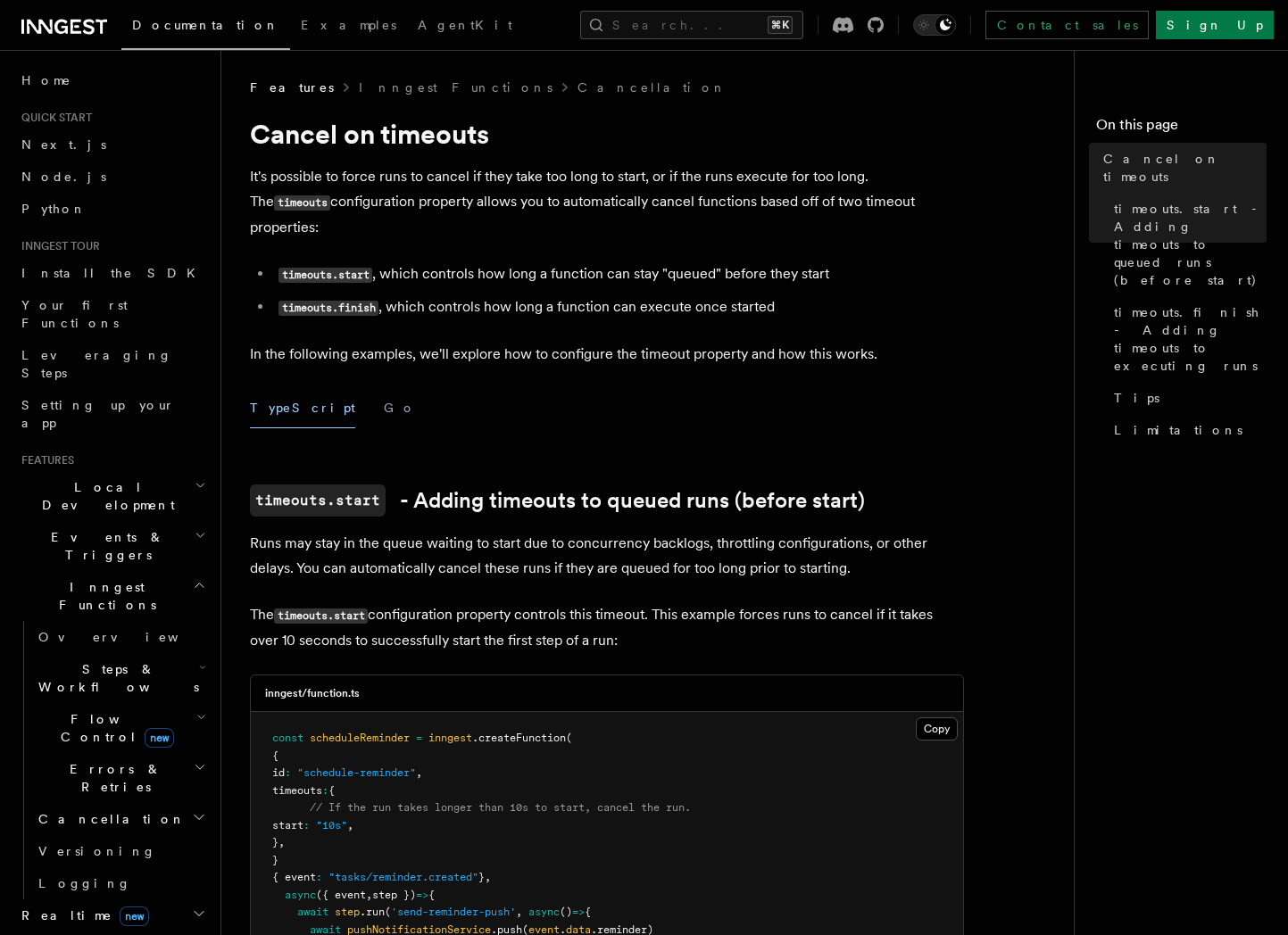 click 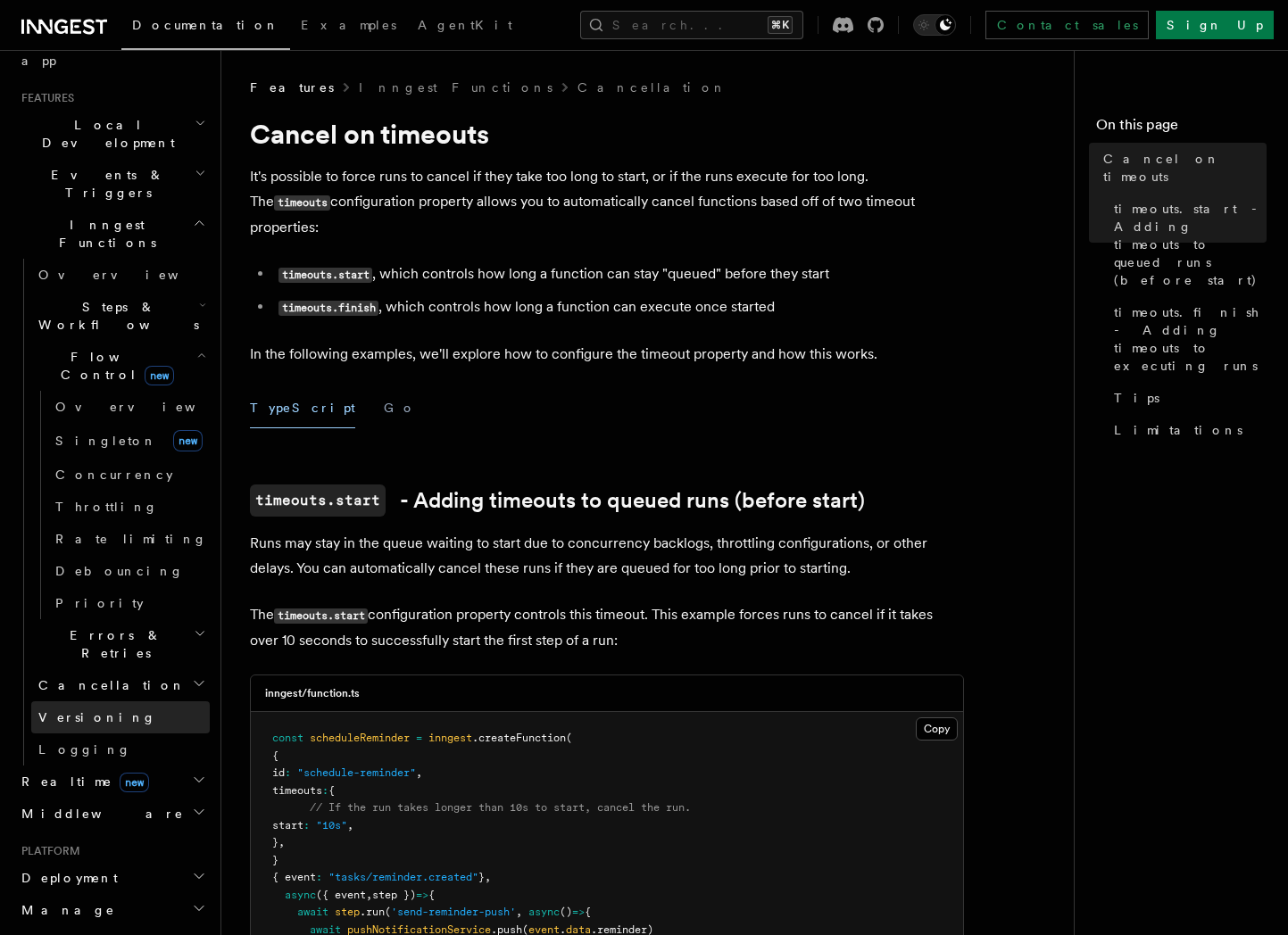 scroll, scrollTop: 186, scrollLeft: 0, axis: vertical 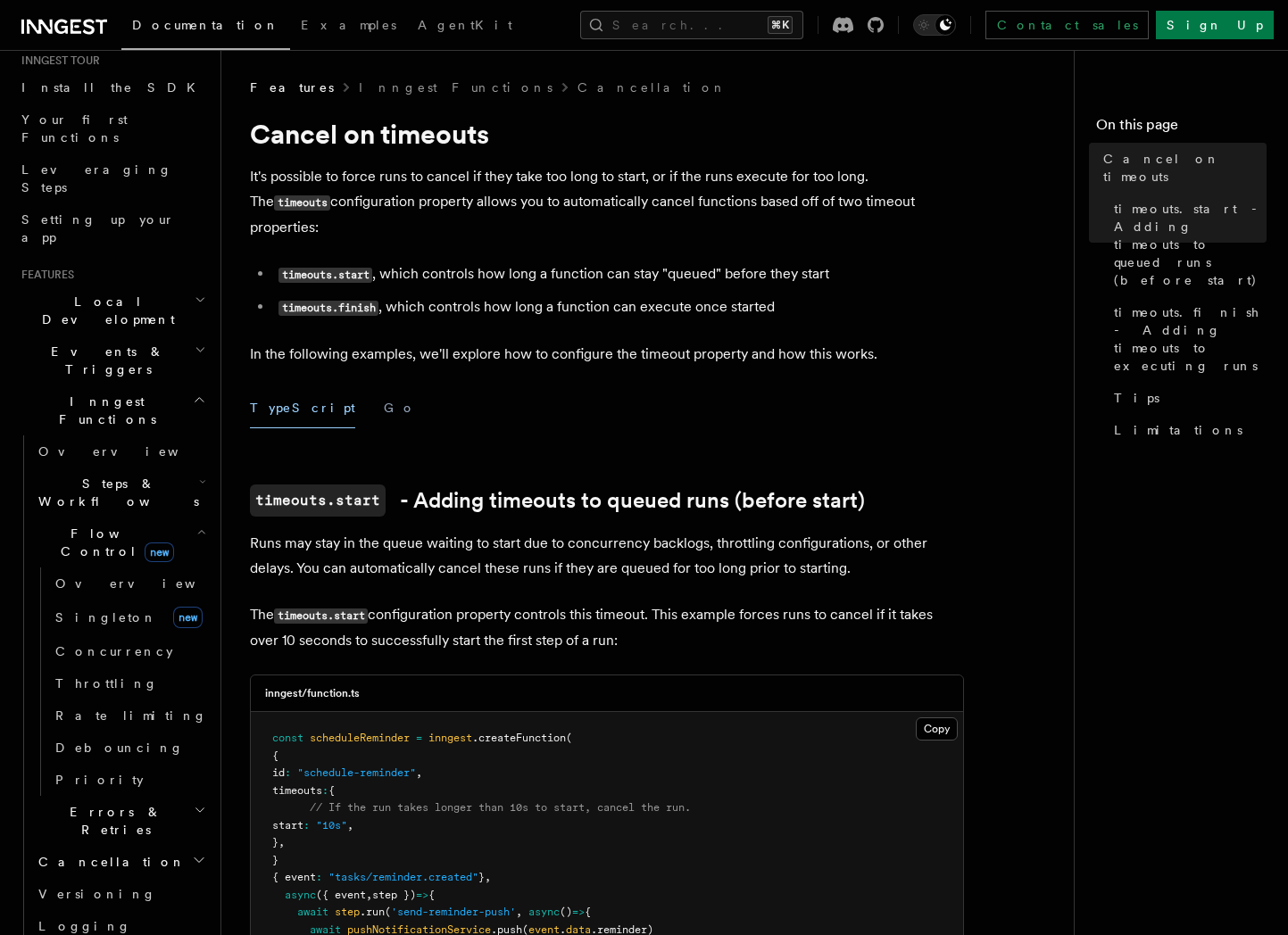 click on "Steps & Workflows" at bounding box center [120, 492] 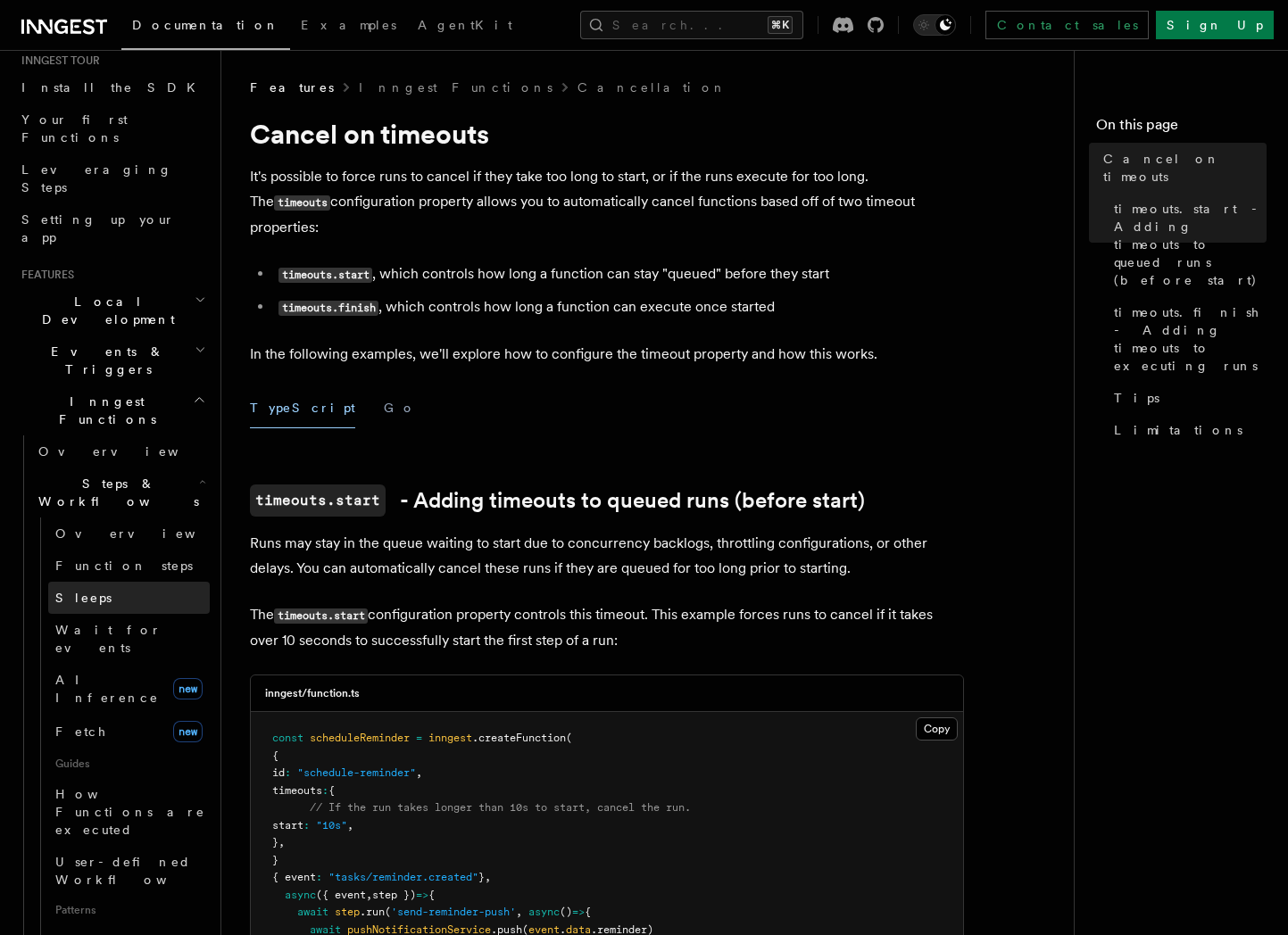 click on "Sleeps" at bounding box center [83, 598] 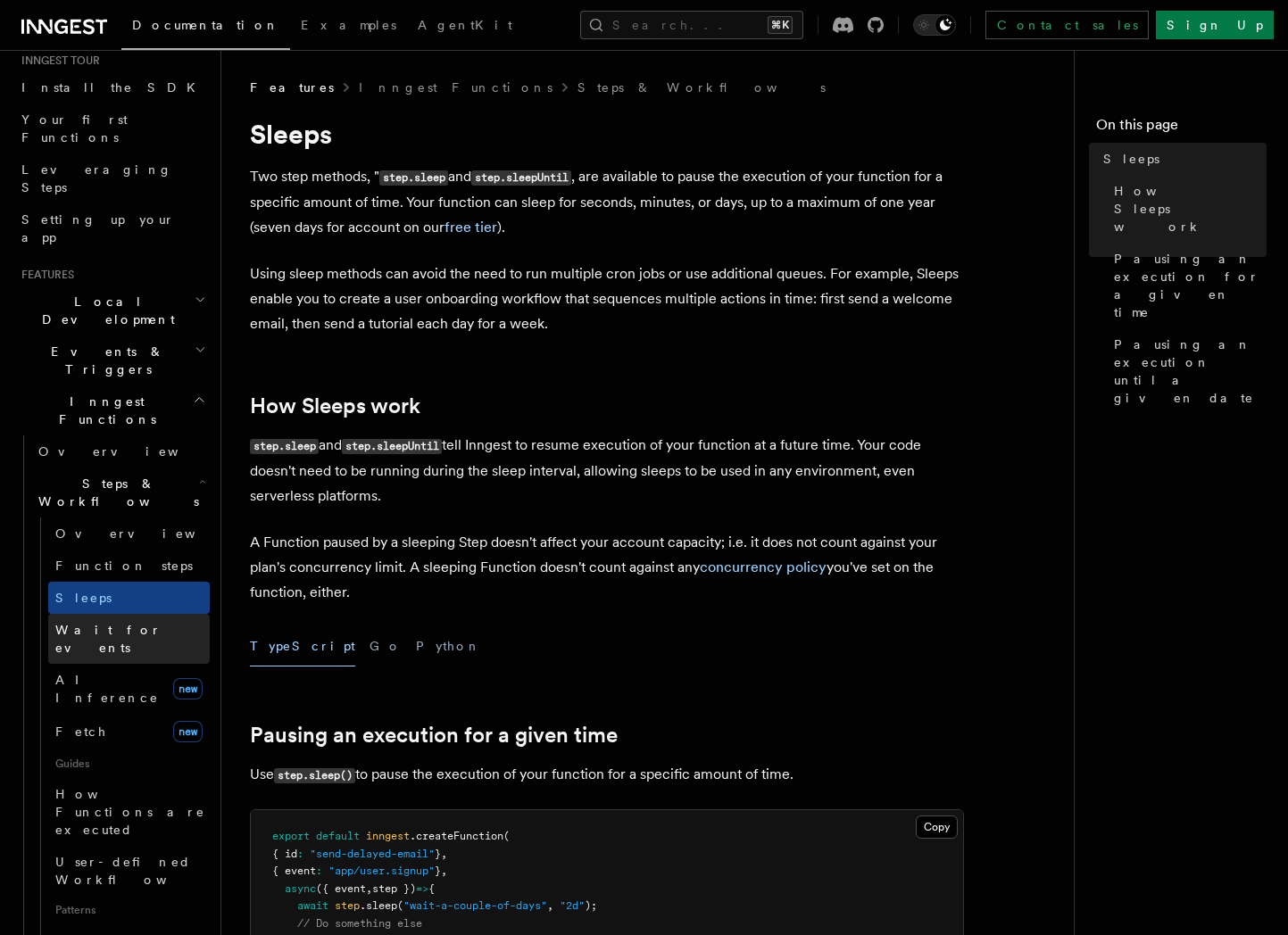 click on "Wait for events" at bounding box center (108, 639) 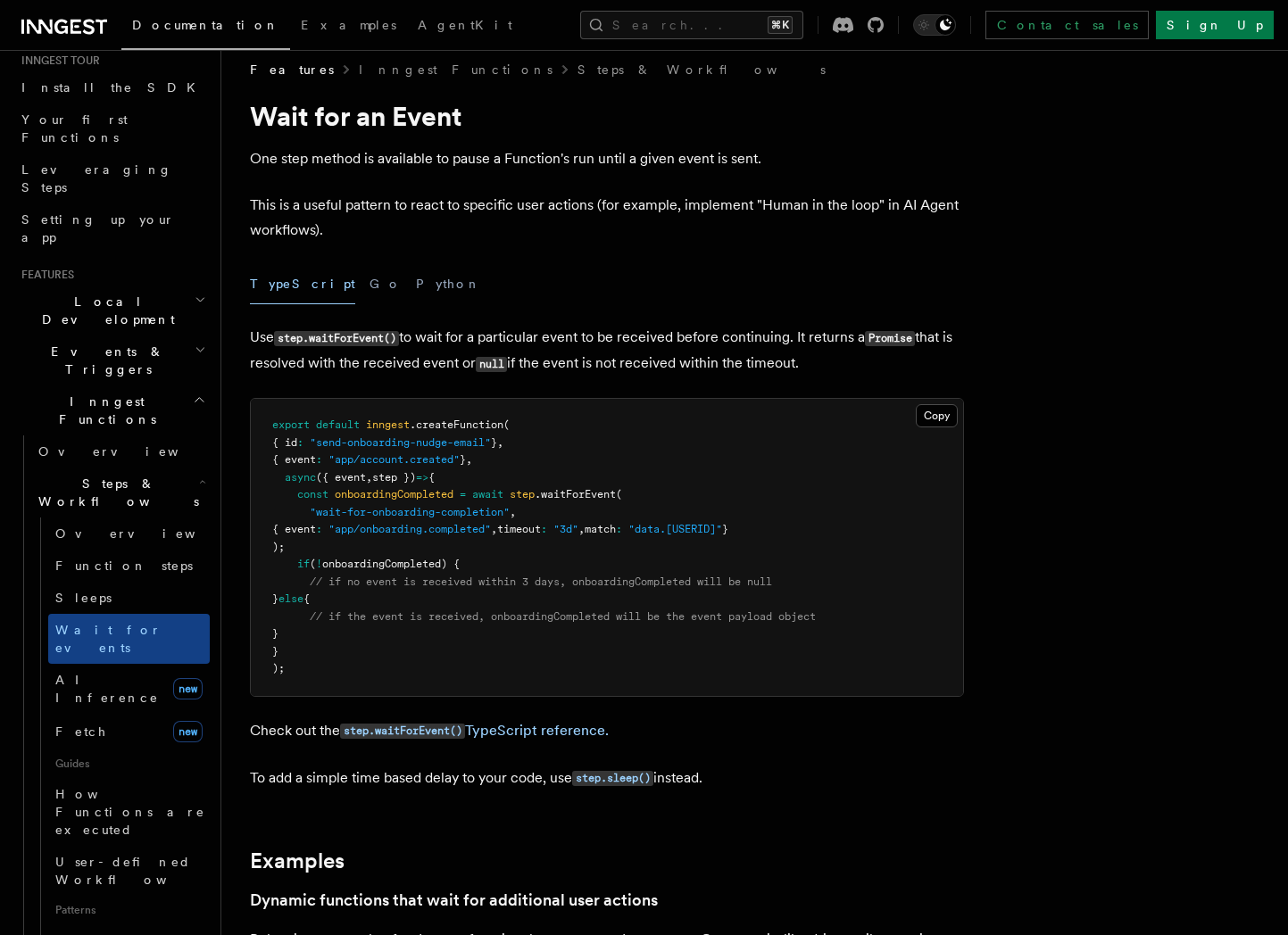 scroll, scrollTop: 19, scrollLeft: 0, axis: vertical 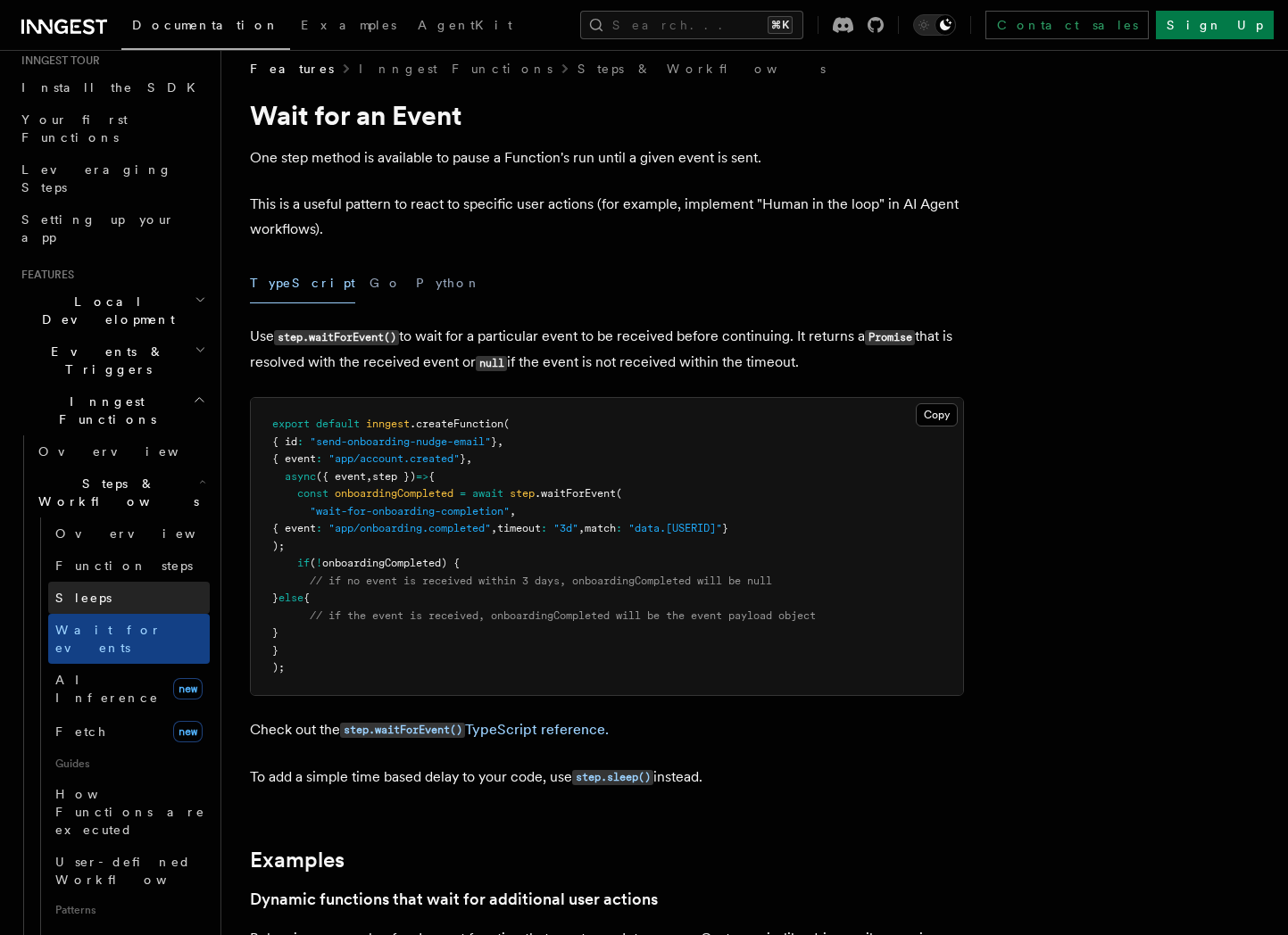 click on "Sleeps" at bounding box center [129, 598] 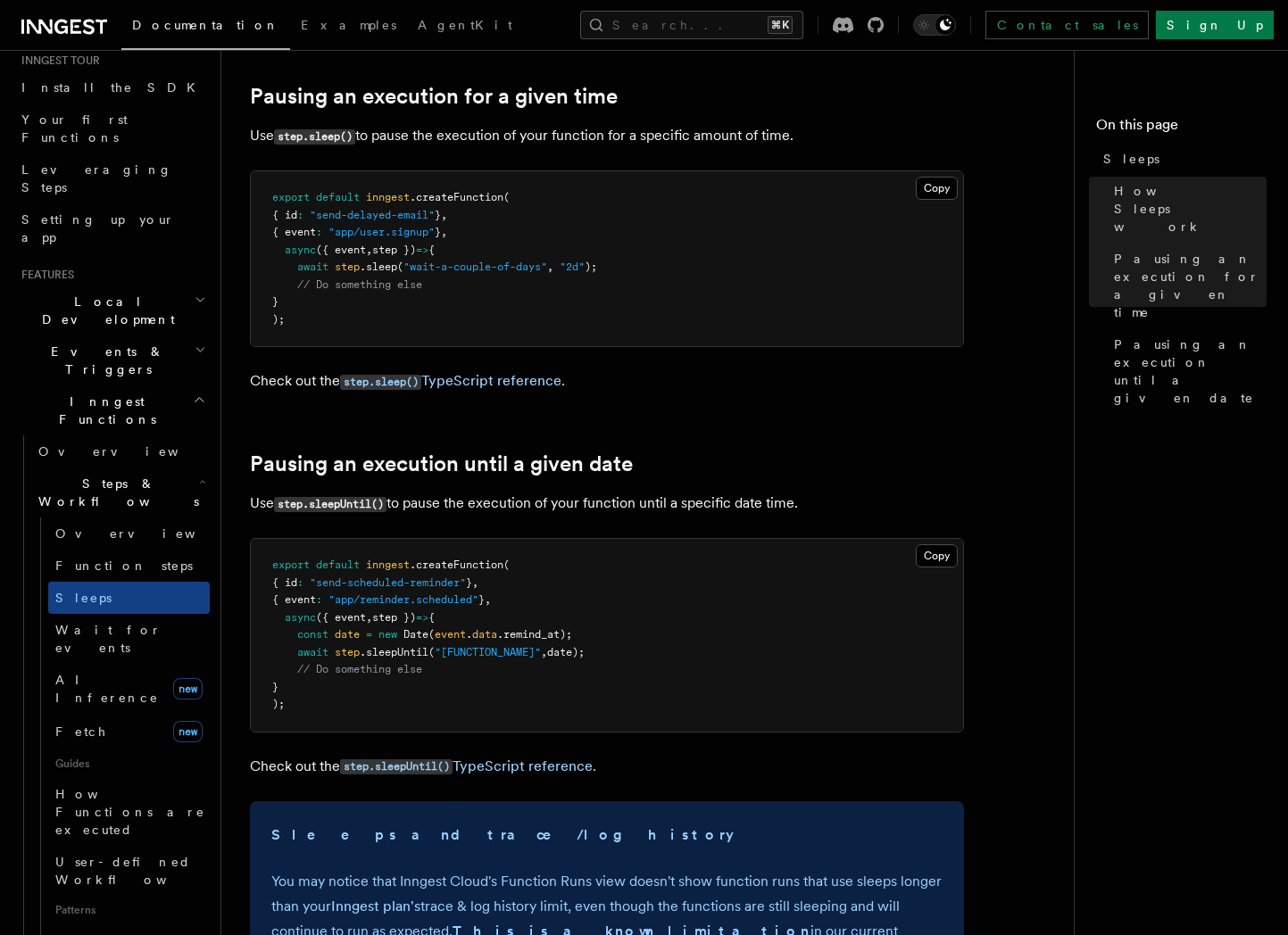 scroll, scrollTop: 693, scrollLeft: 0, axis: vertical 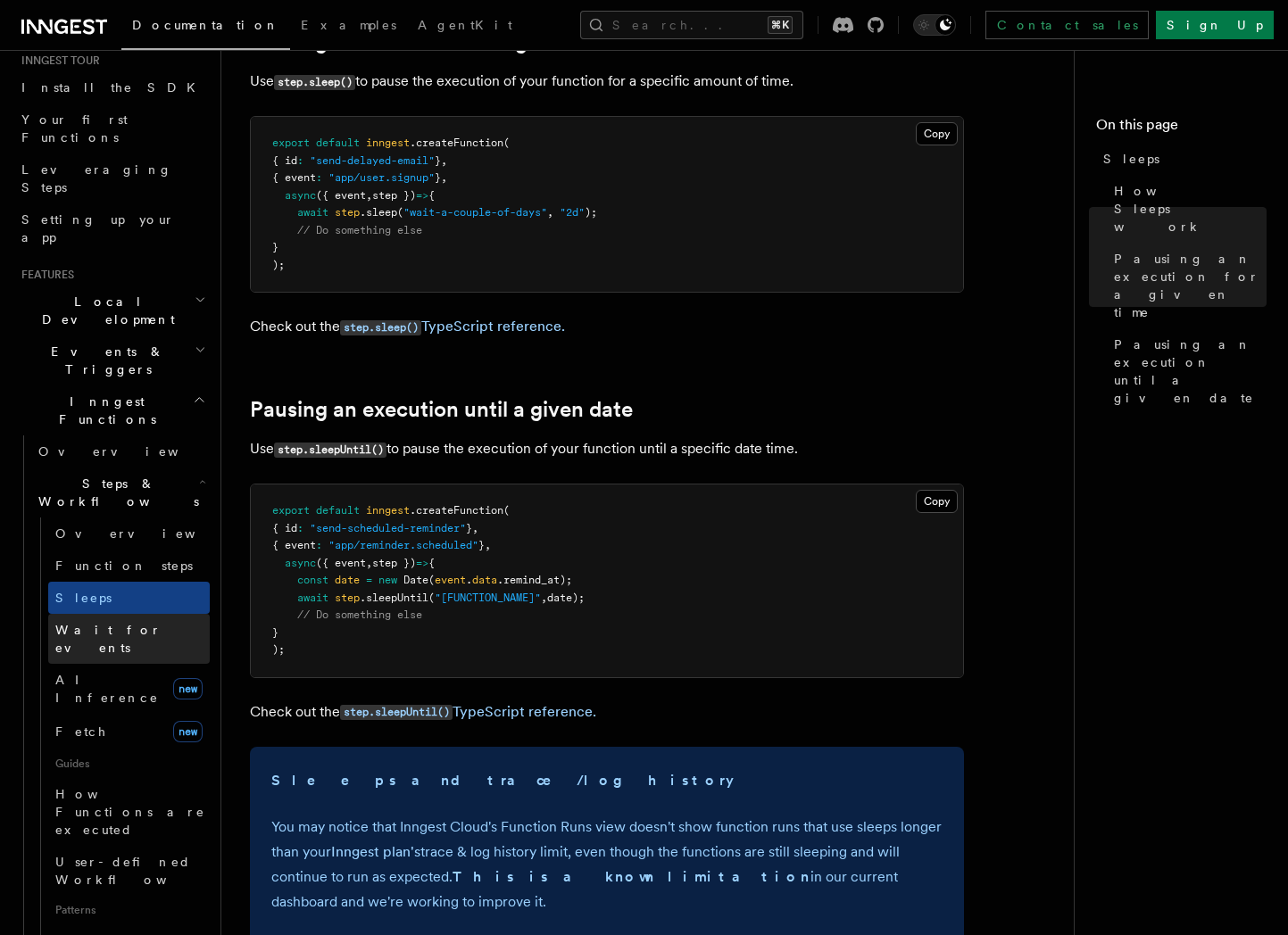 click on "Wait for events" at bounding box center (129, 639) 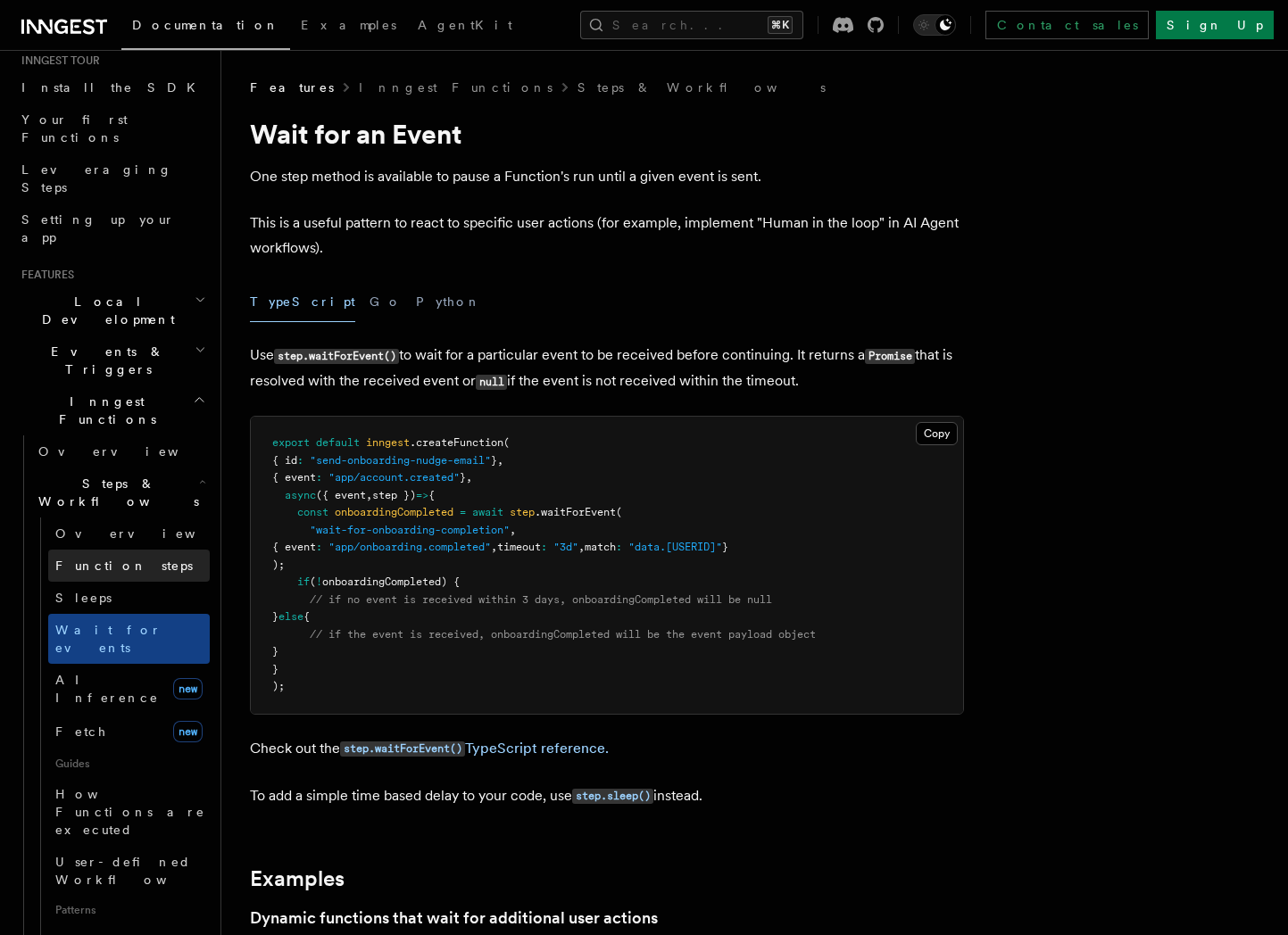 click on "Function steps" at bounding box center [129, 566] 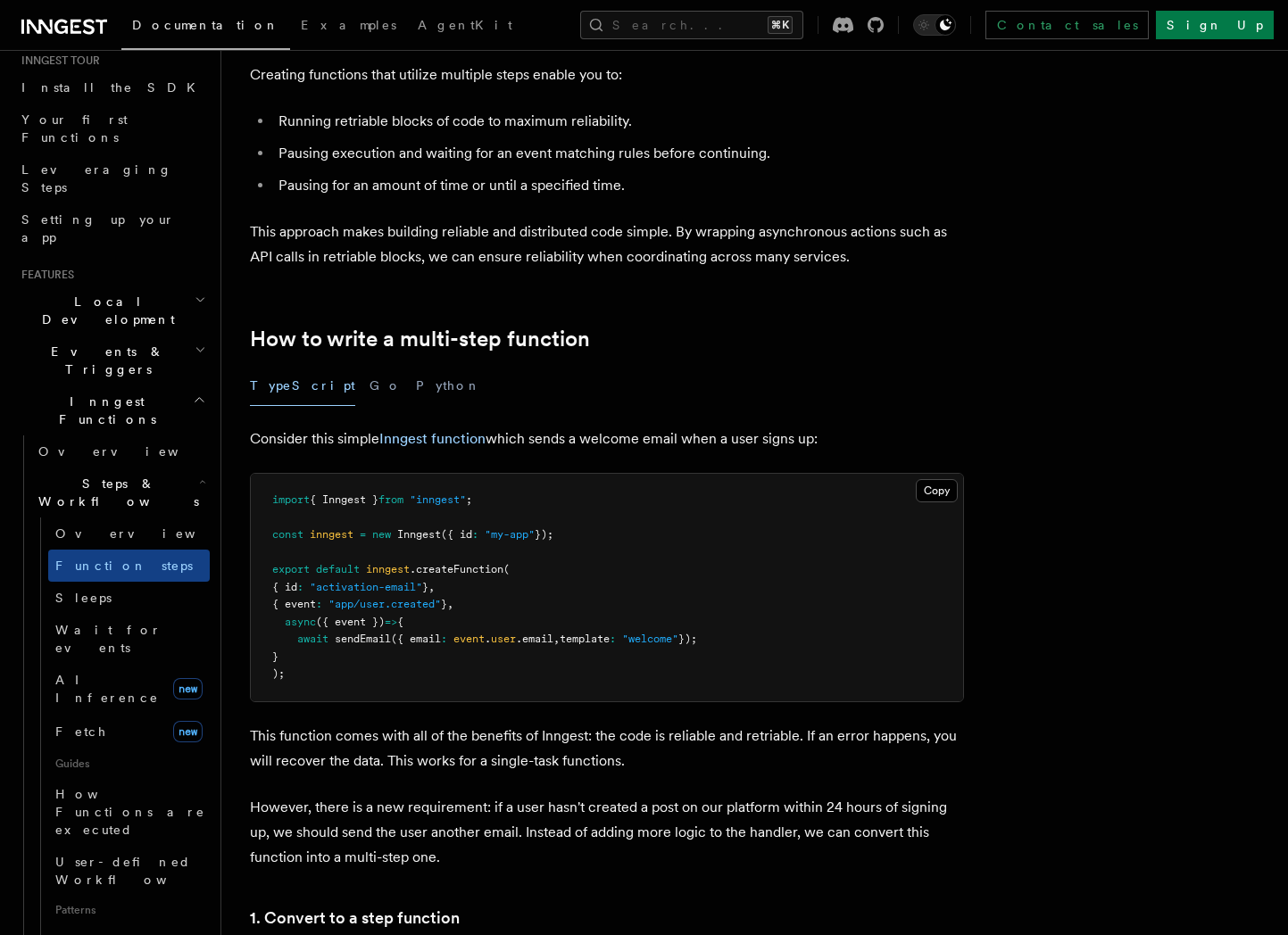 scroll, scrollTop: 463, scrollLeft: 0, axis: vertical 